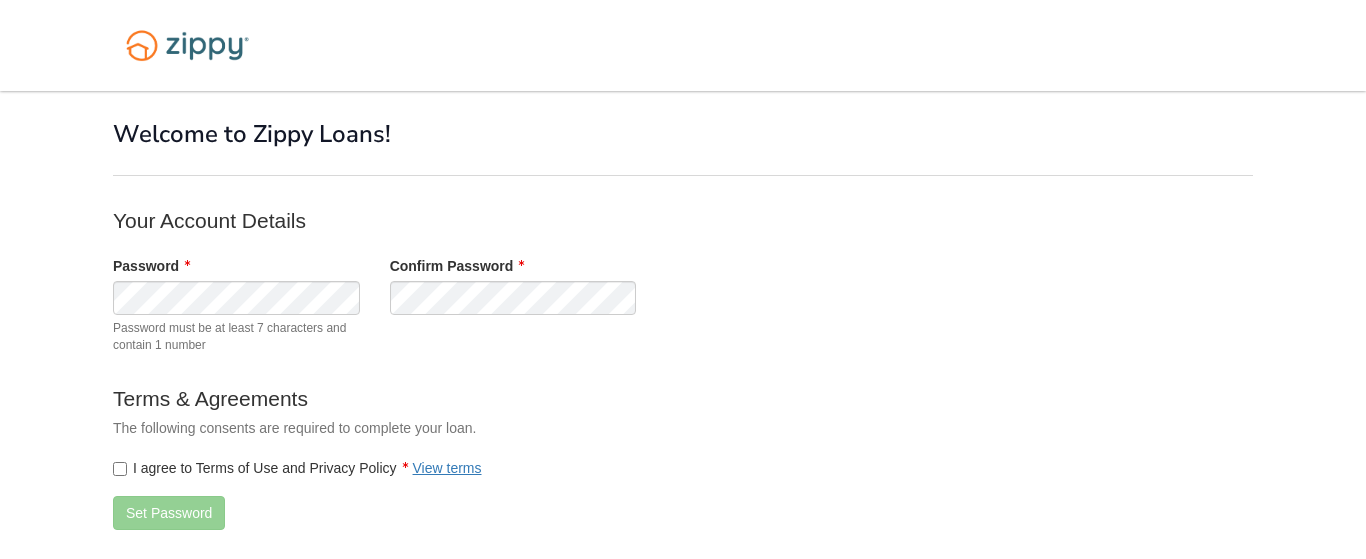 scroll, scrollTop: 0, scrollLeft: 0, axis: both 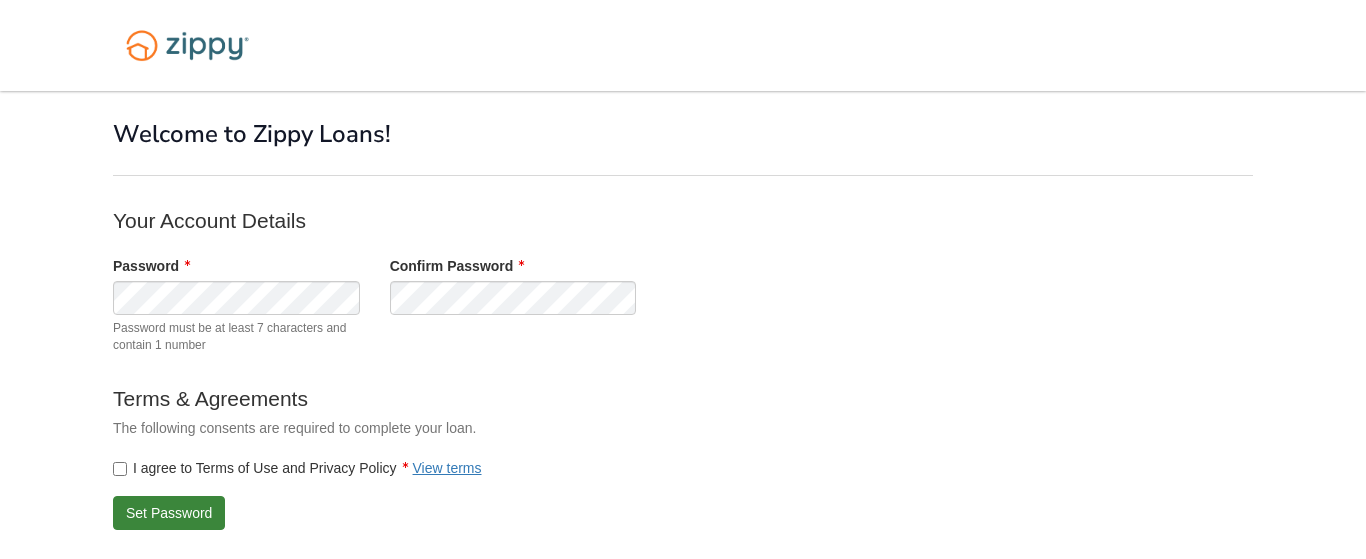 click on "×
×
Welcome to Zippy Loans!
Your Account Details
Password" at bounding box center [683, 333] 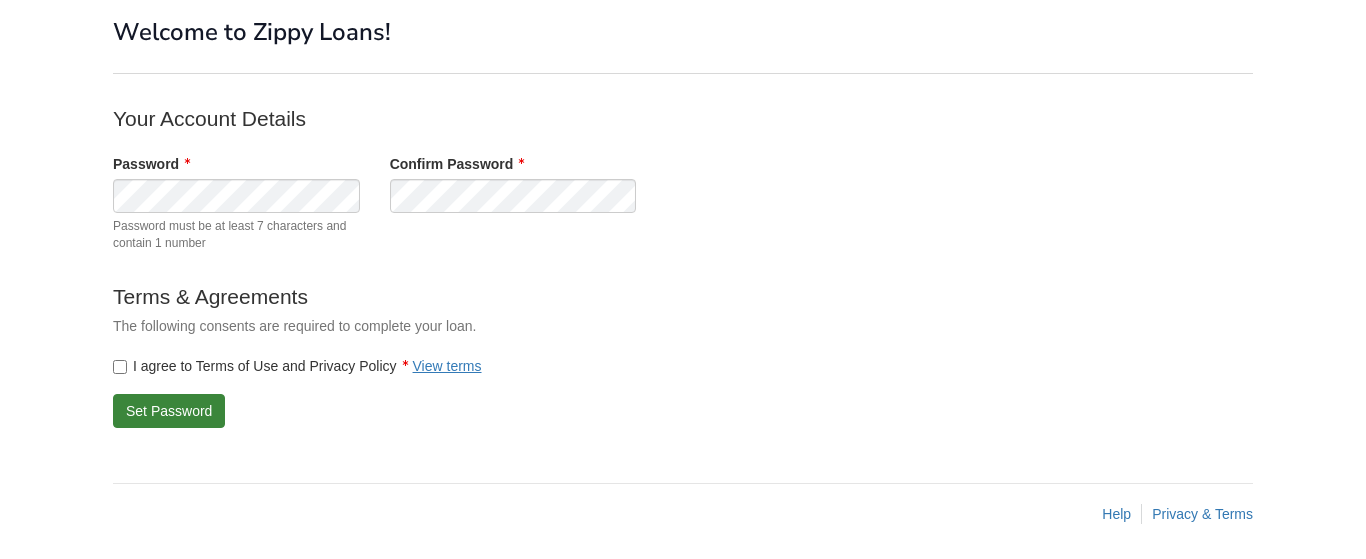 scroll, scrollTop: 108, scrollLeft: 0, axis: vertical 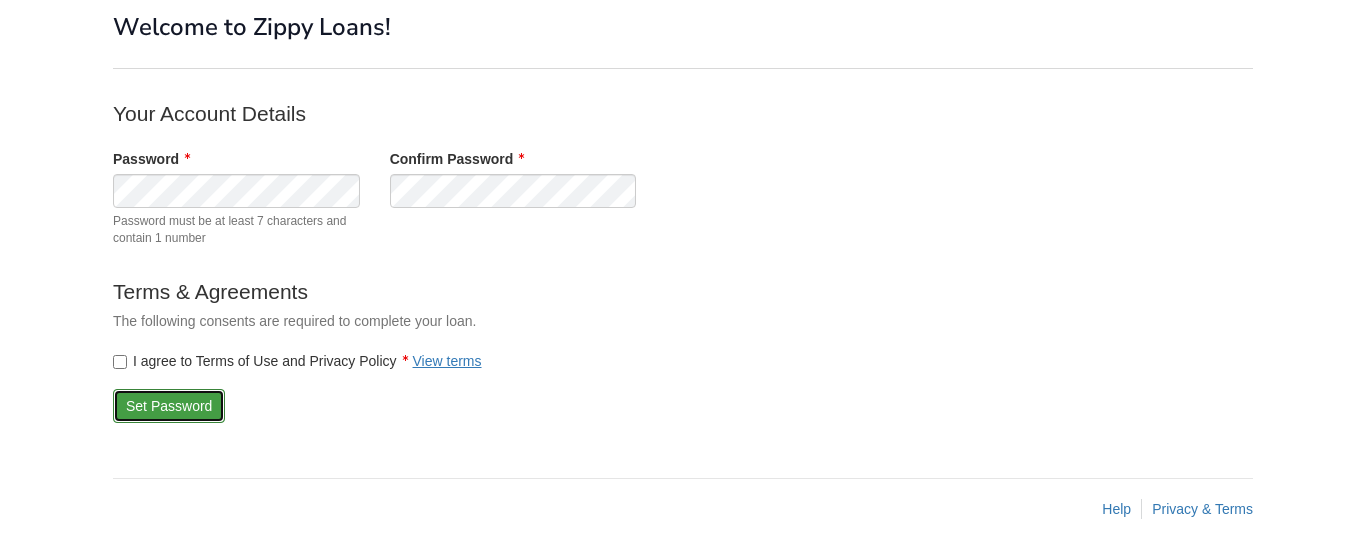 click on "Set Password" at bounding box center [169, 406] 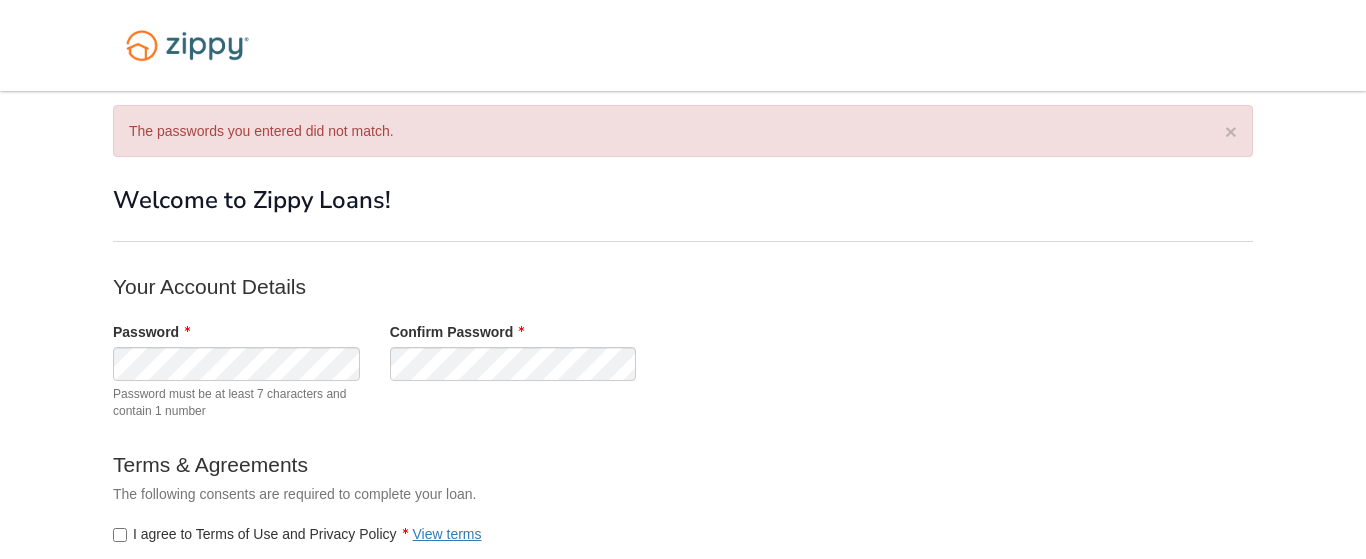 scroll, scrollTop: 0, scrollLeft: 0, axis: both 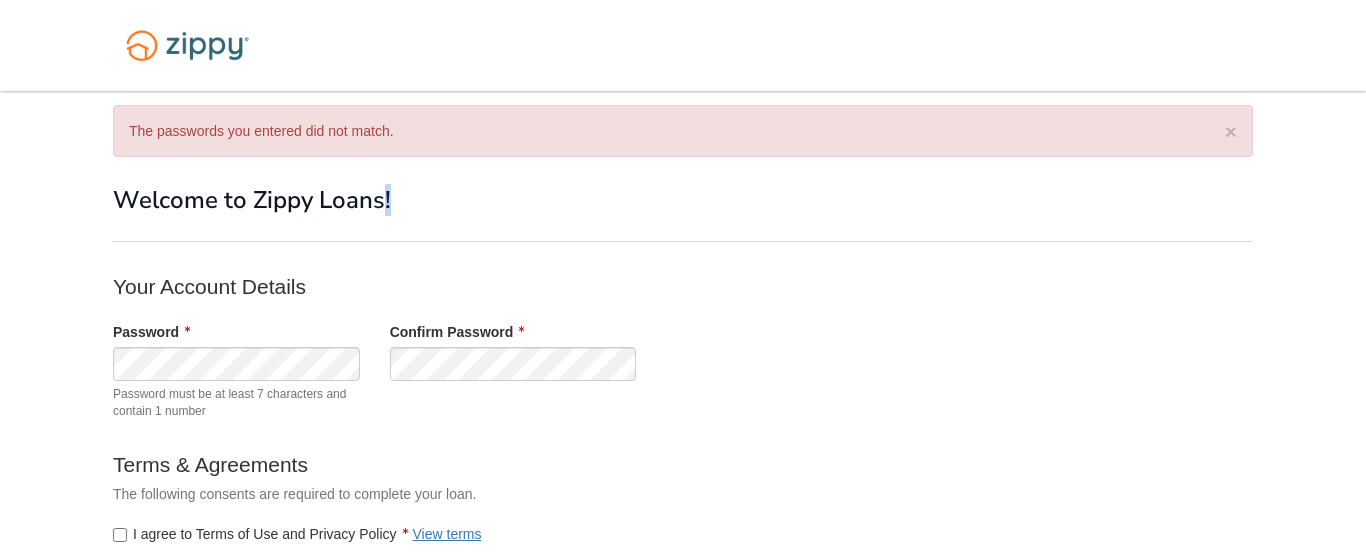click on "Welcome to Zippy Loans!" at bounding box center [683, 214] 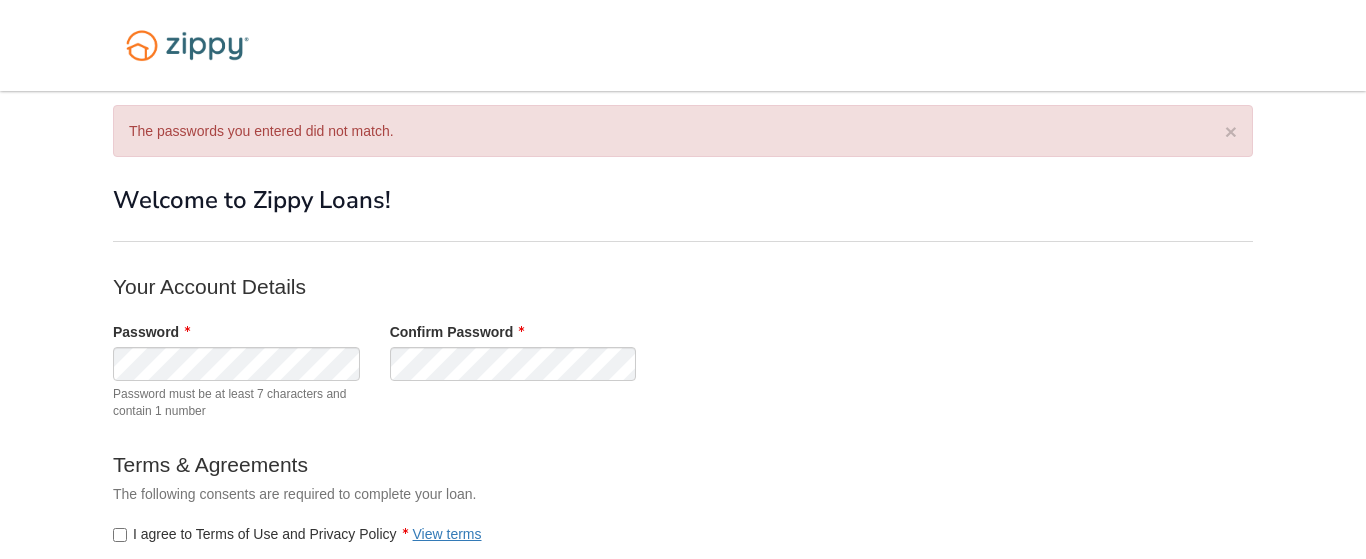 click on "Welcome to Zippy Loans!" at bounding box center (683, 214) 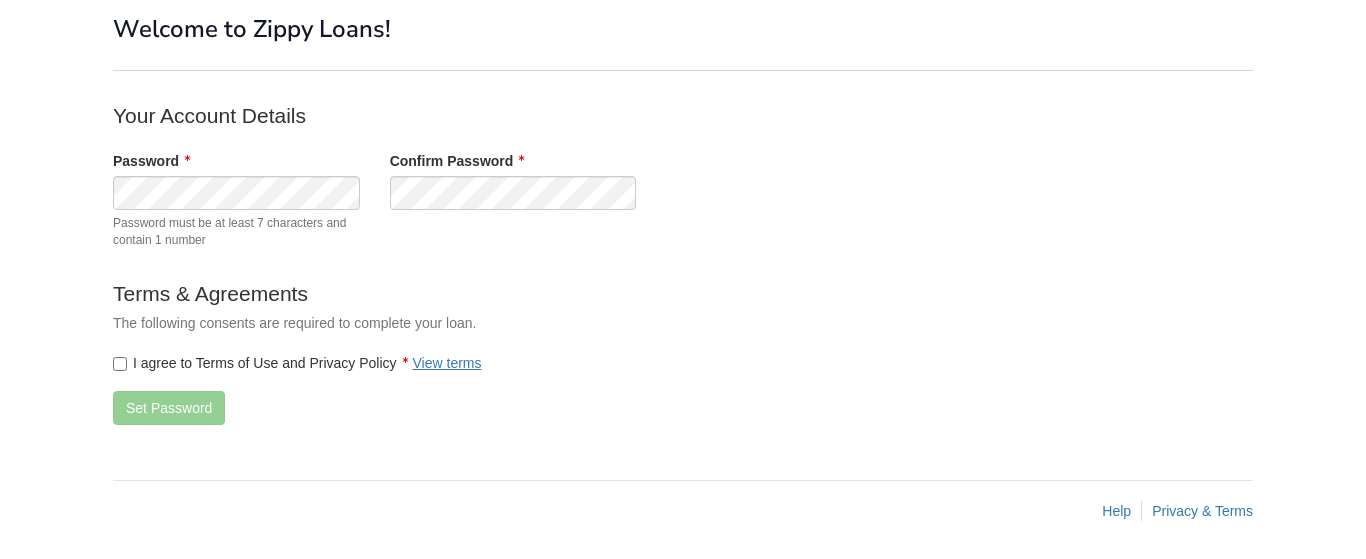 scroll, scrollTop: 174, scrollLeft: 0, axis: vertical 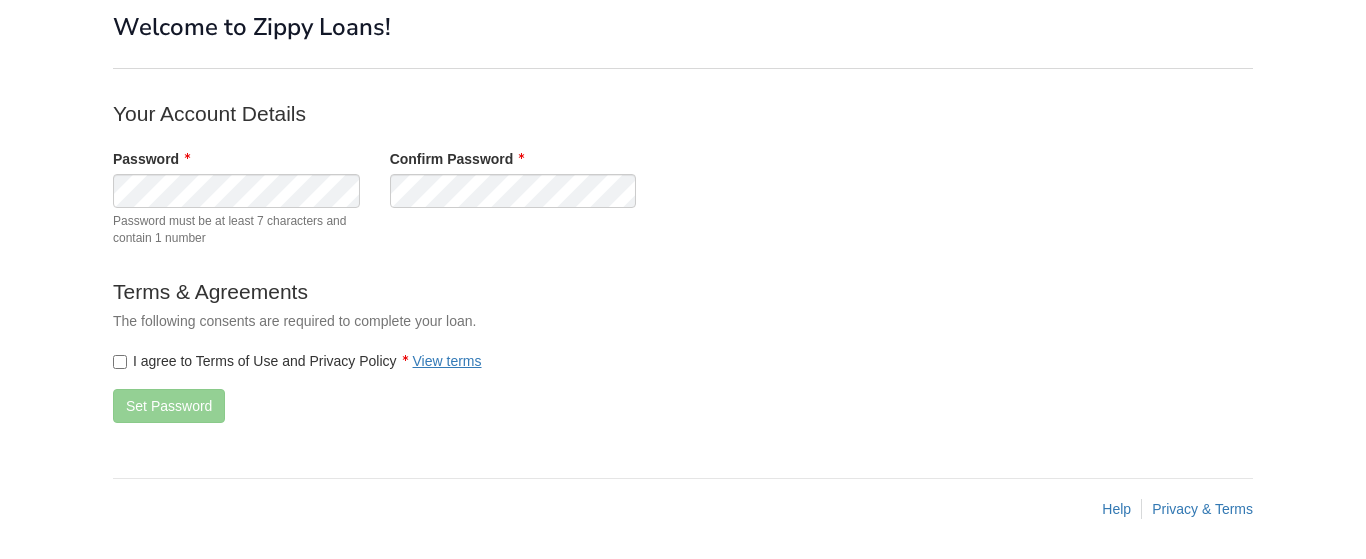 click on "I agree to Terms of Use and Privacy Policy View terms" at bounding box center [297, 361] 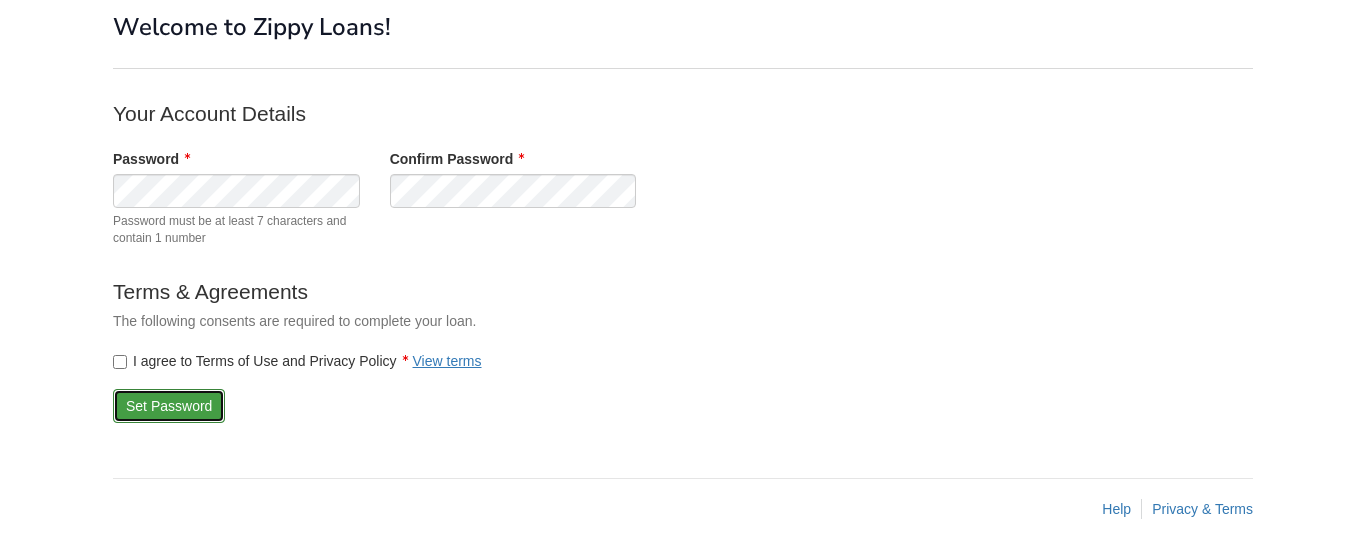 click on "Set Password" at bounding box center (169, 406) 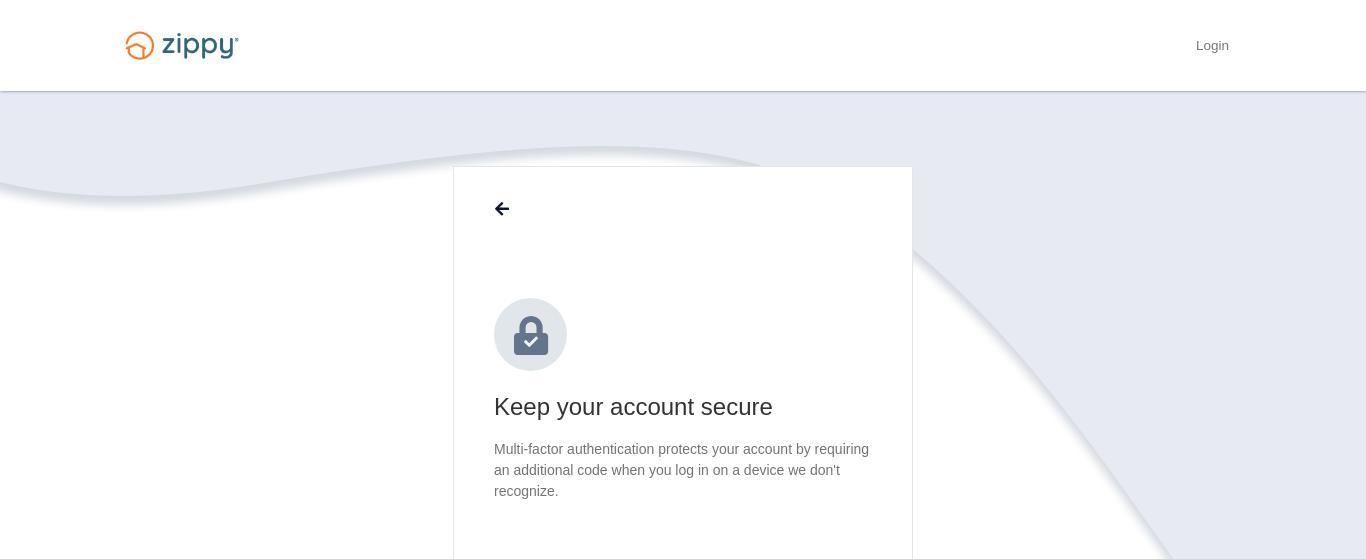 scroll, scrollTop: 0, scrollLeft: 0, axis: both 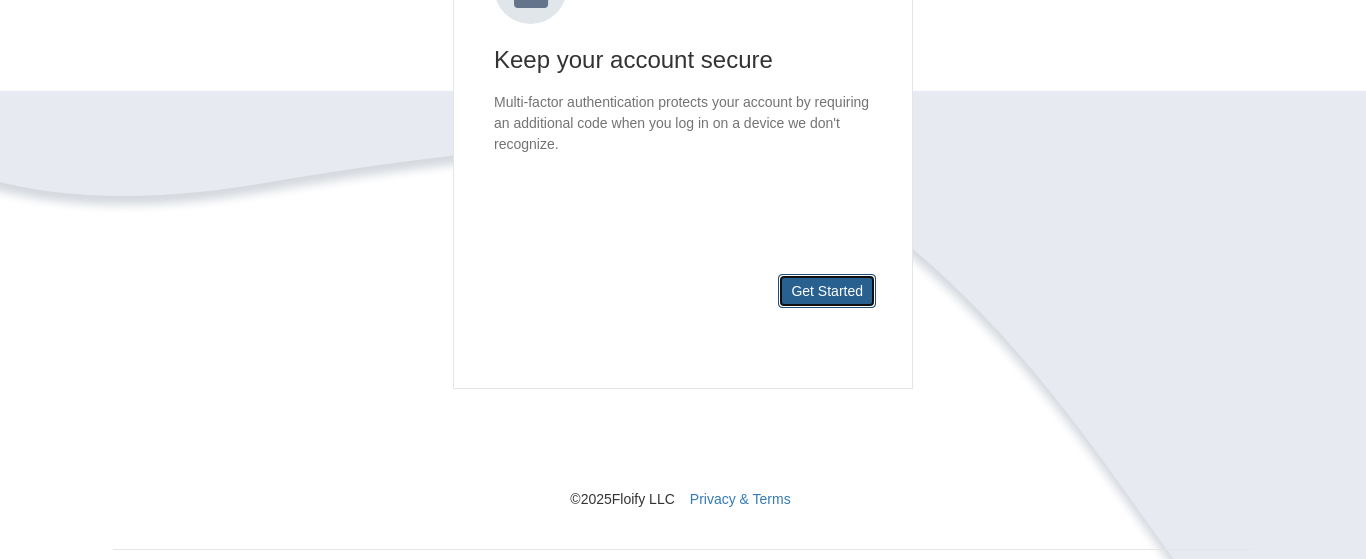 click on "Get Started" at bounding box center (827, 291) 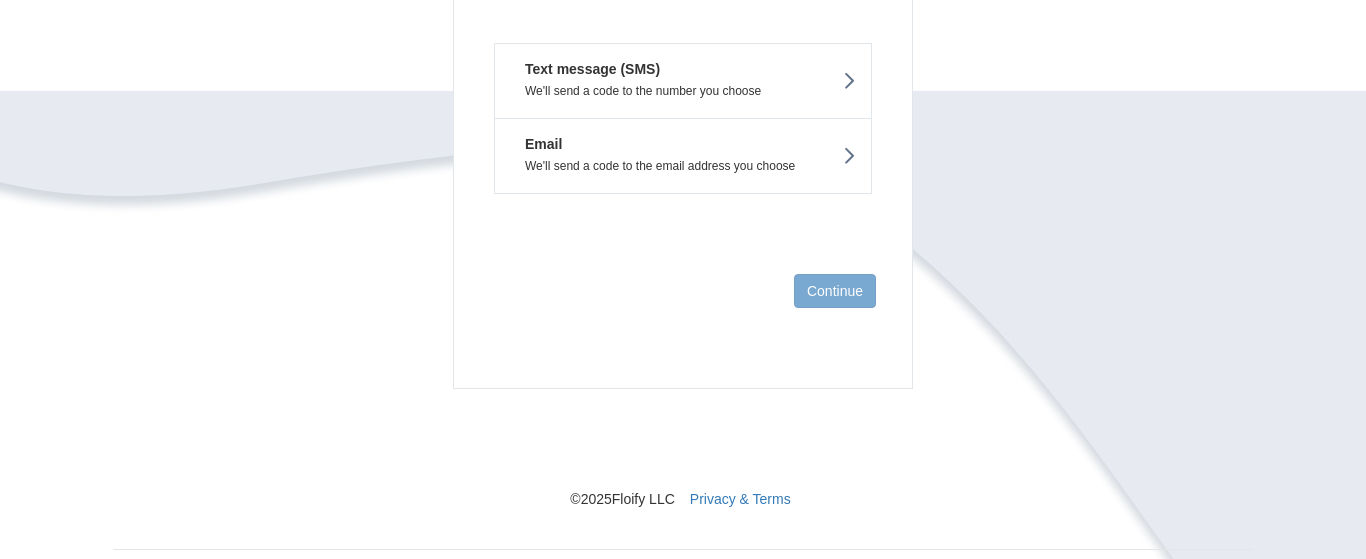 click on "Text message (SMS) We'll send a code to the number you choose" at bounding box center [683, 80] 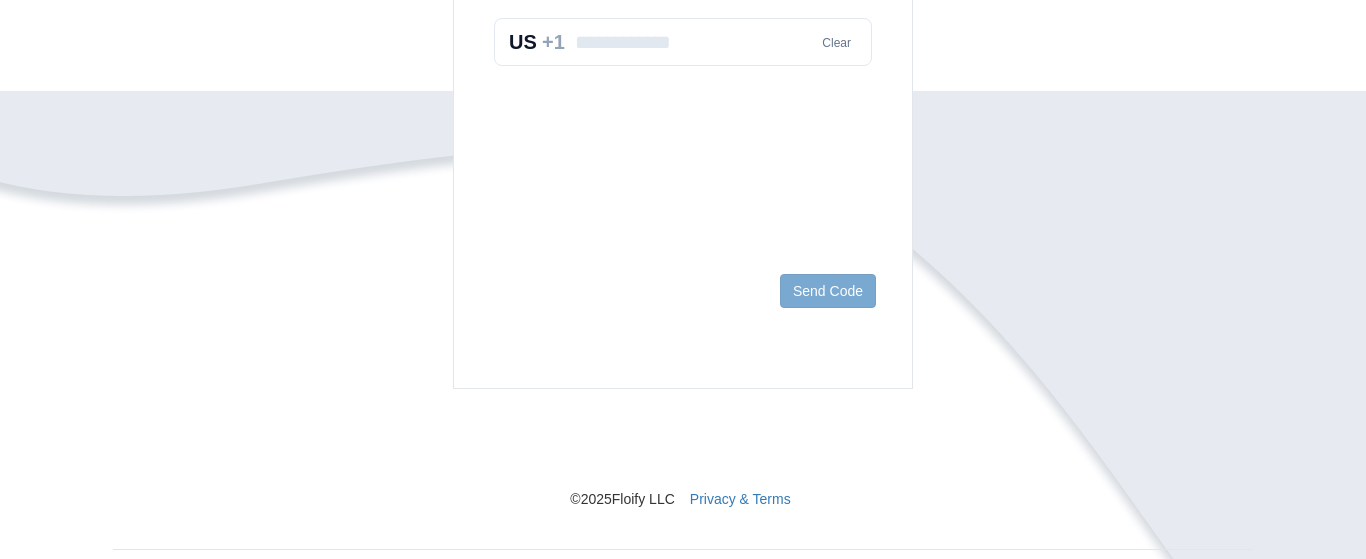 click at bounding box center (683, 42) 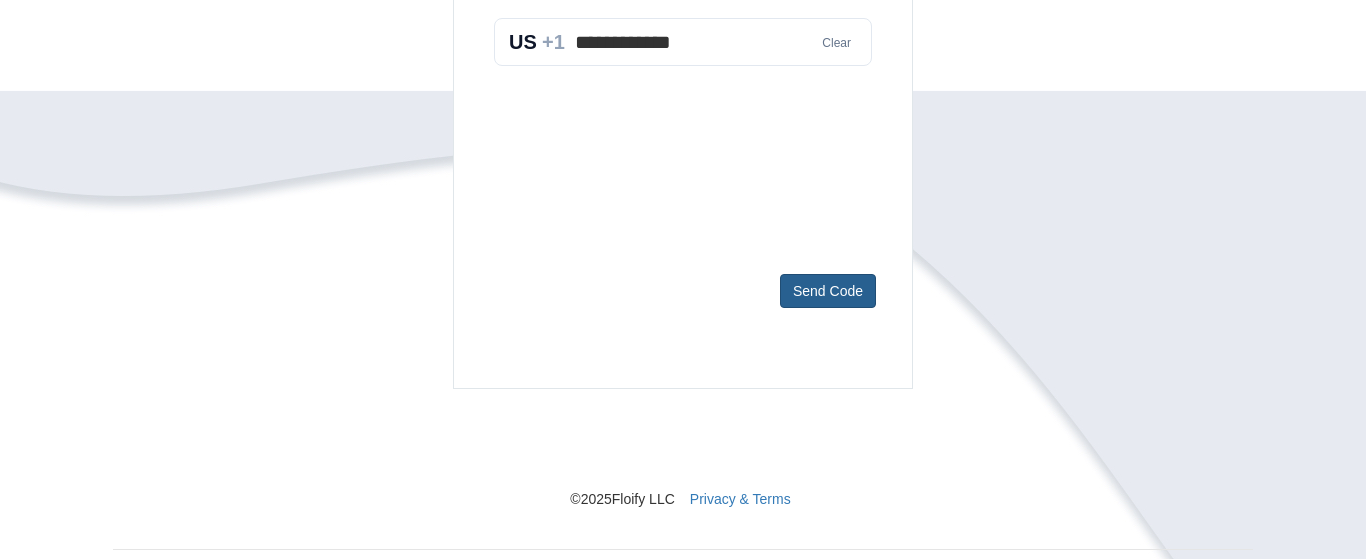 type on "**********" 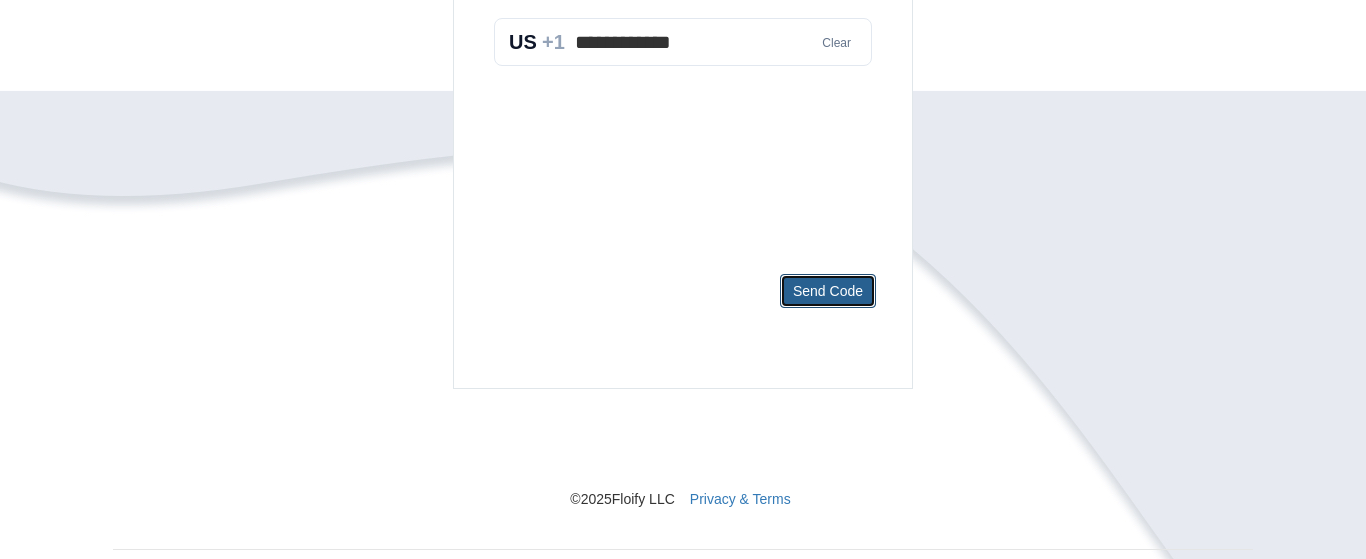 click on "Send Code" at bounding box center [828, 291] 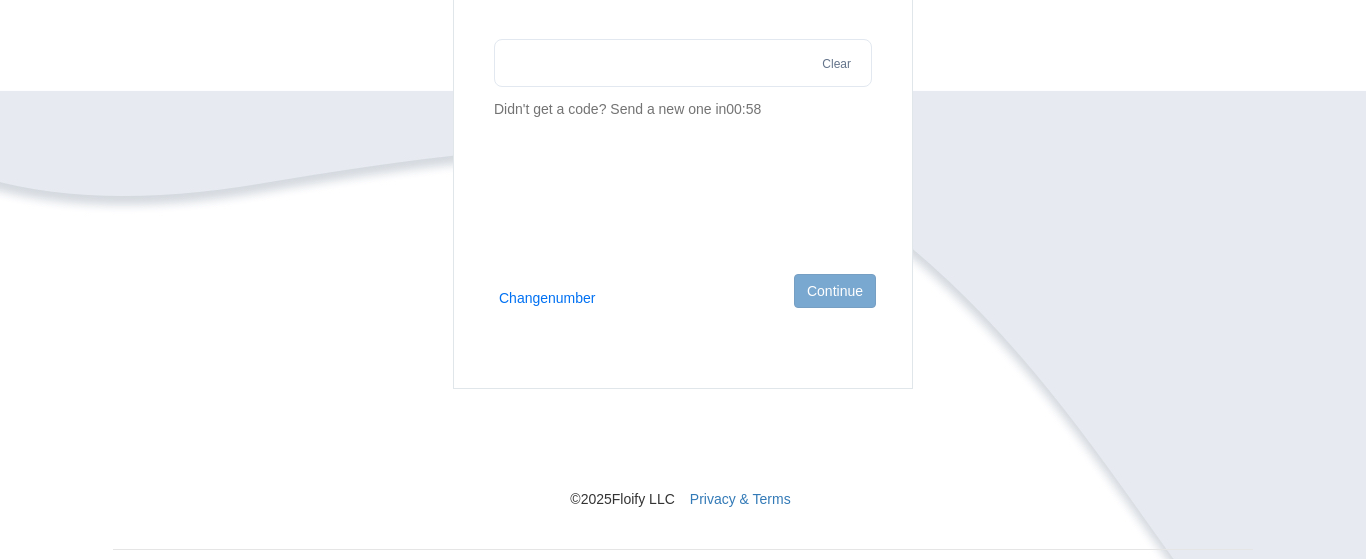 click at bounding box center (683, 63) 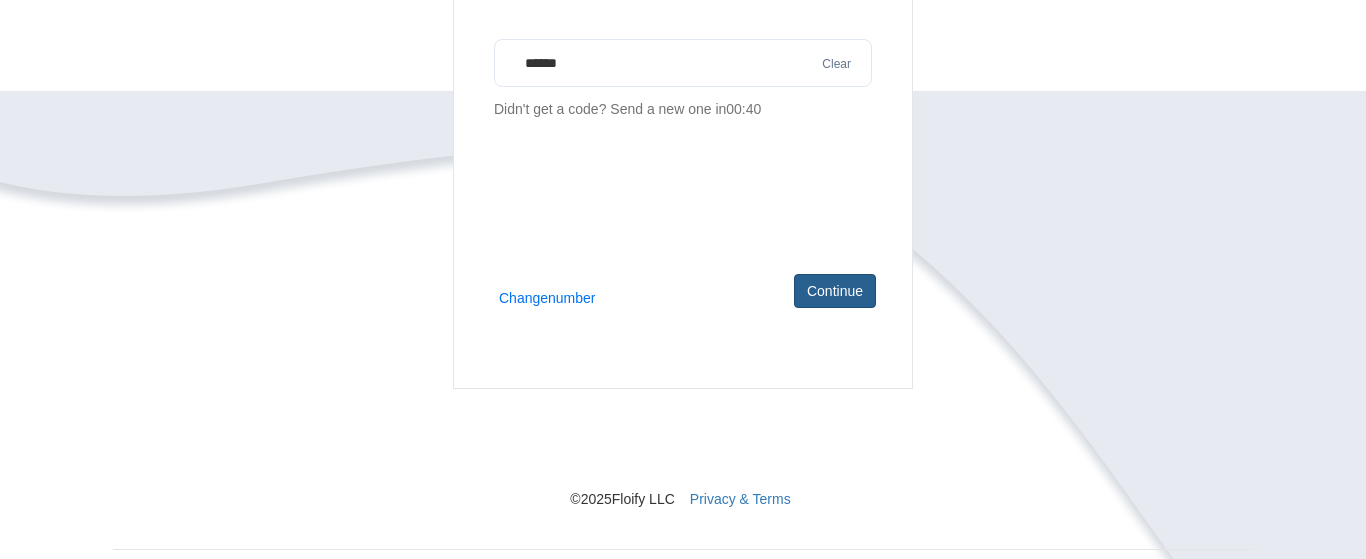 type on "******" 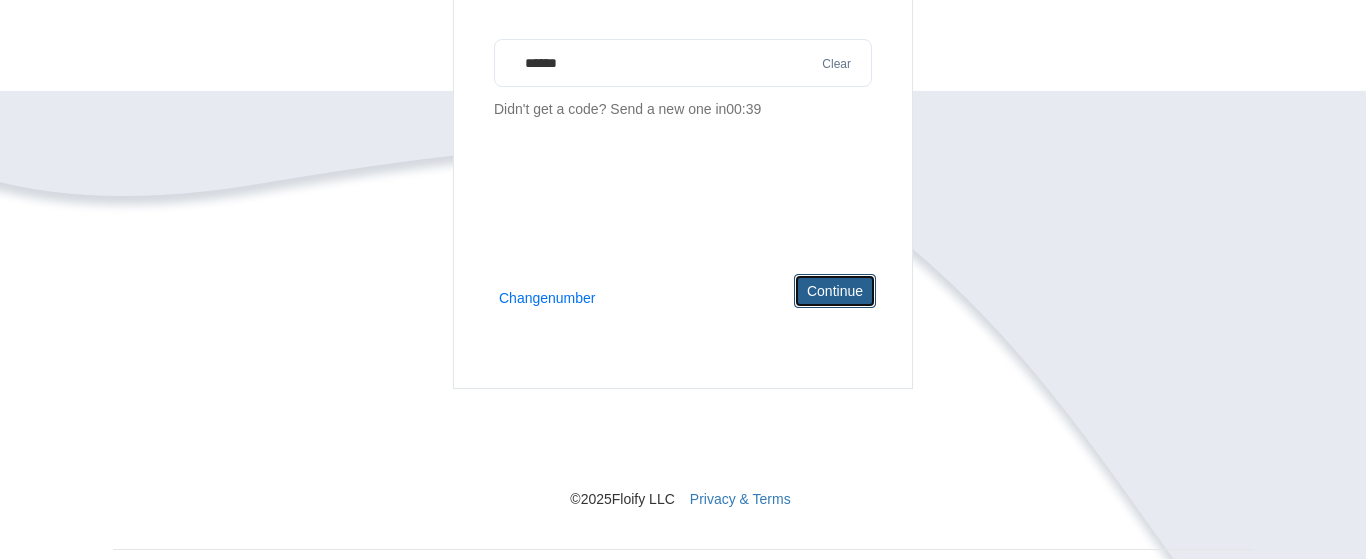 click on "Continue" at bounding box center [835, 291] 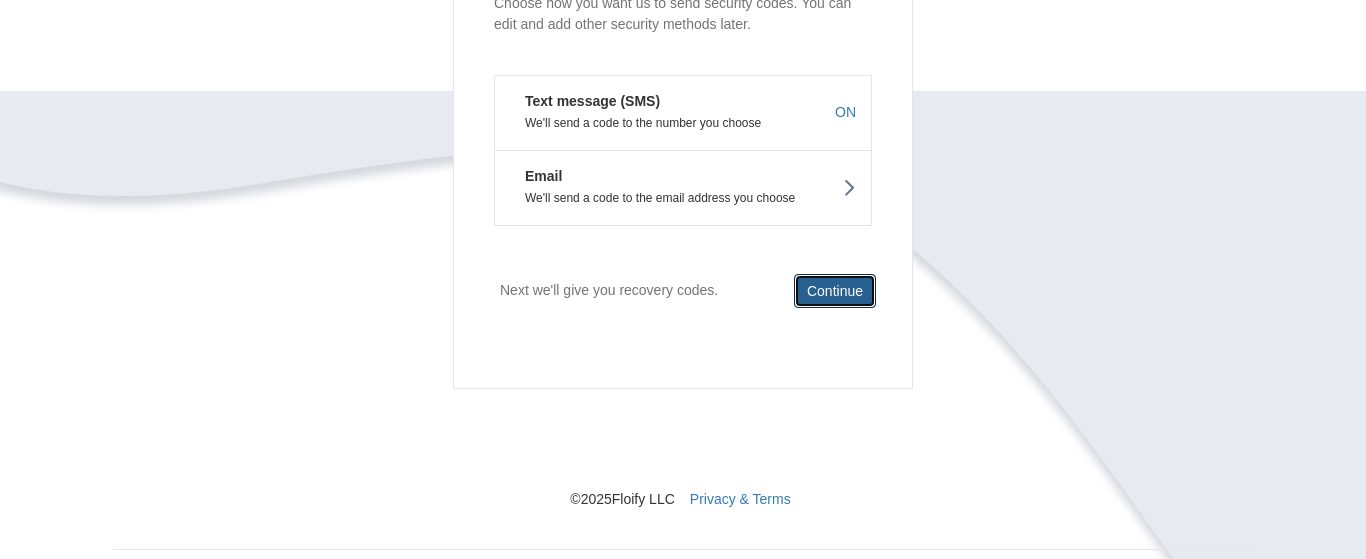 type 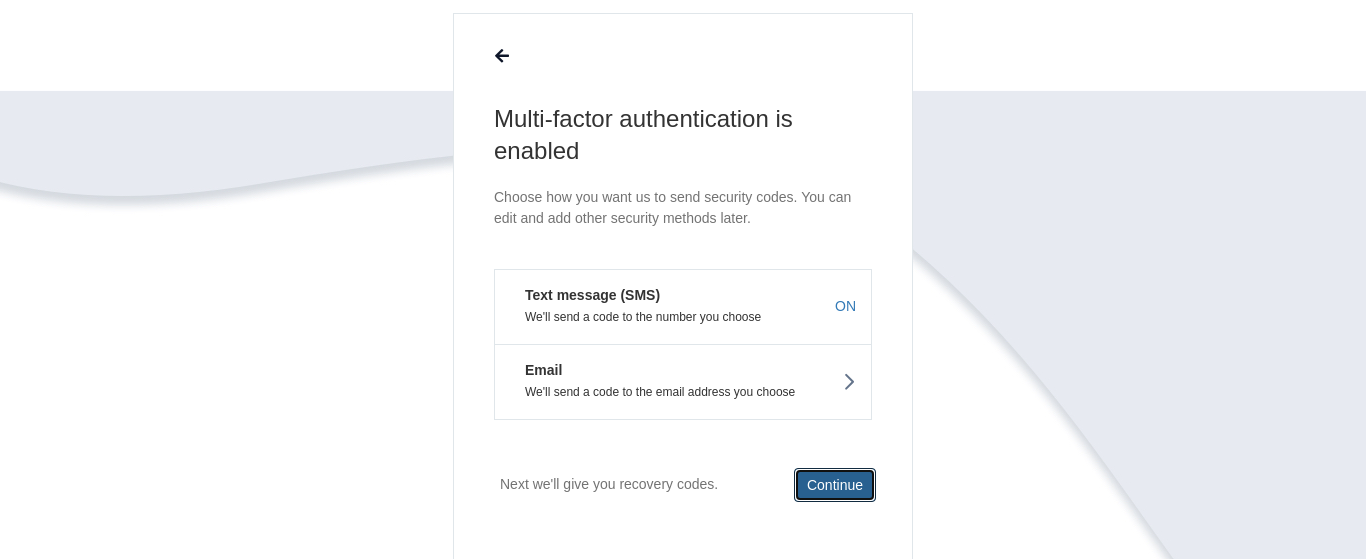 scroll, scrollTop: 204, scrollLeft: 0, axis: vertical 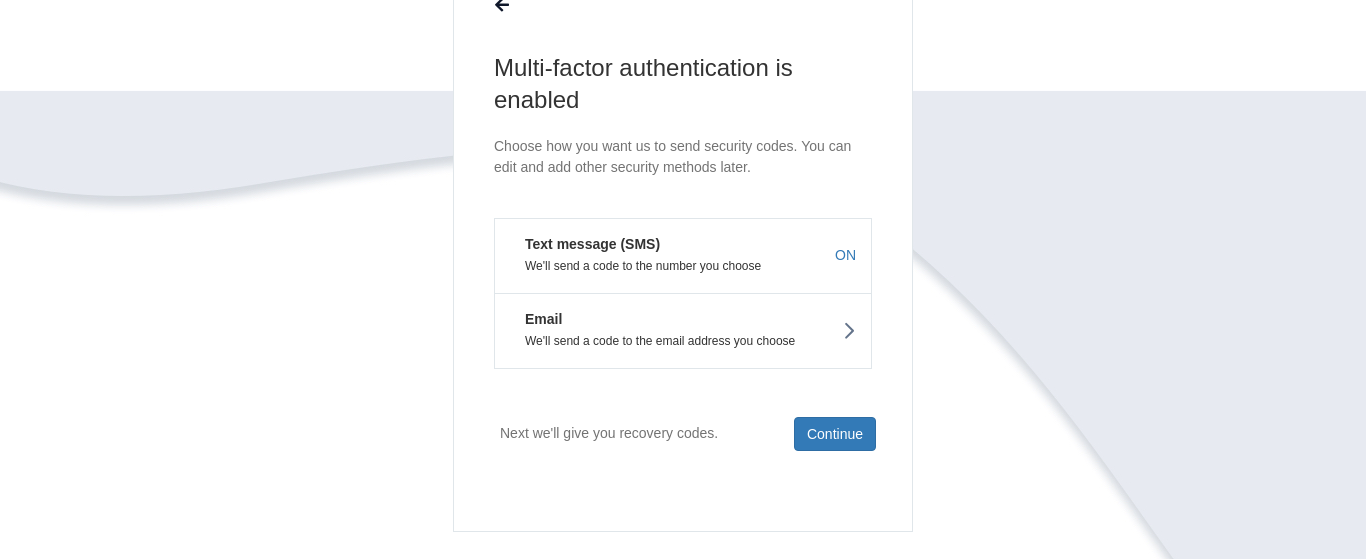 click on "We'll send a code to the number you choose" at bounding box center [683, 266] 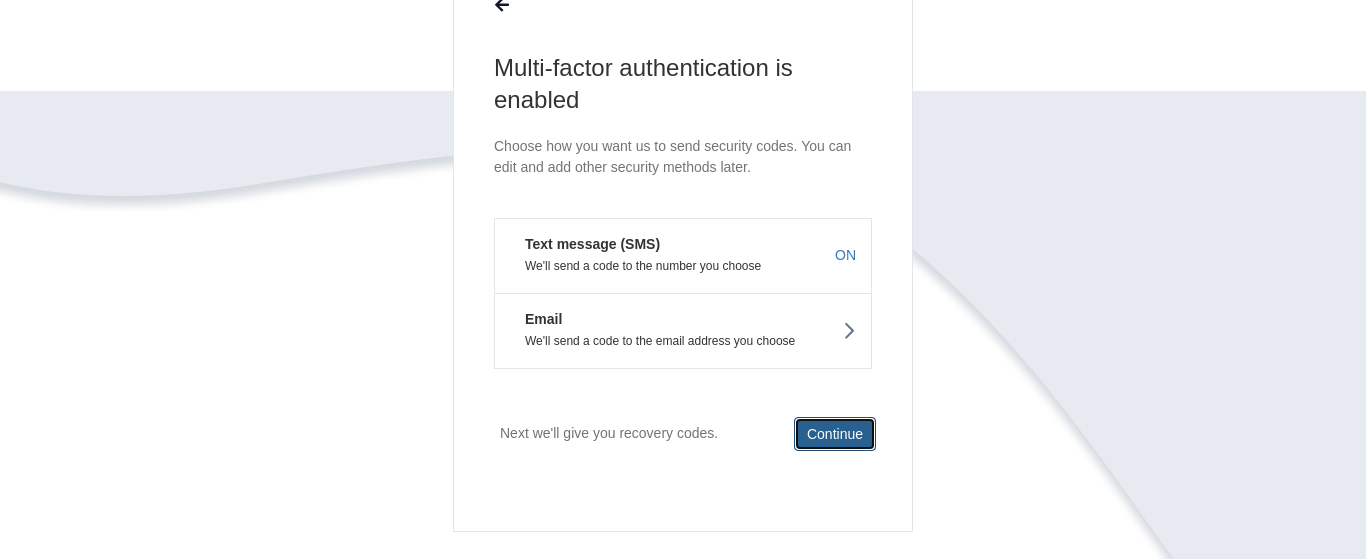 click on "Continue" at bounding box center [835, 434] 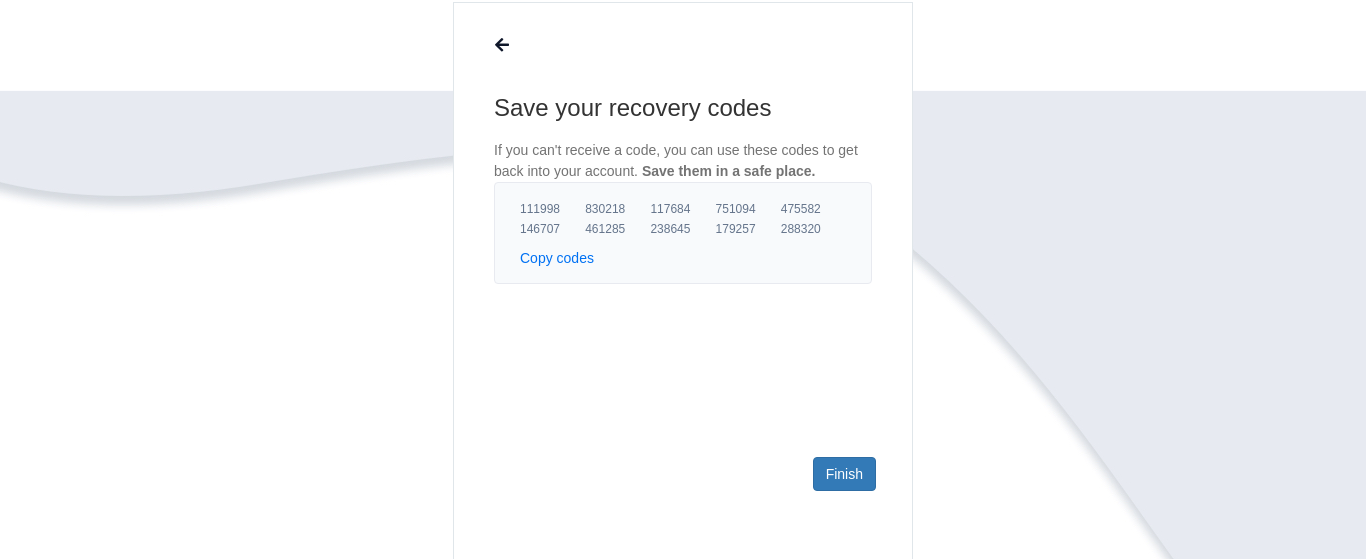 scroll, scrollTop: 153, scrollLeft: 0, axis: vertical 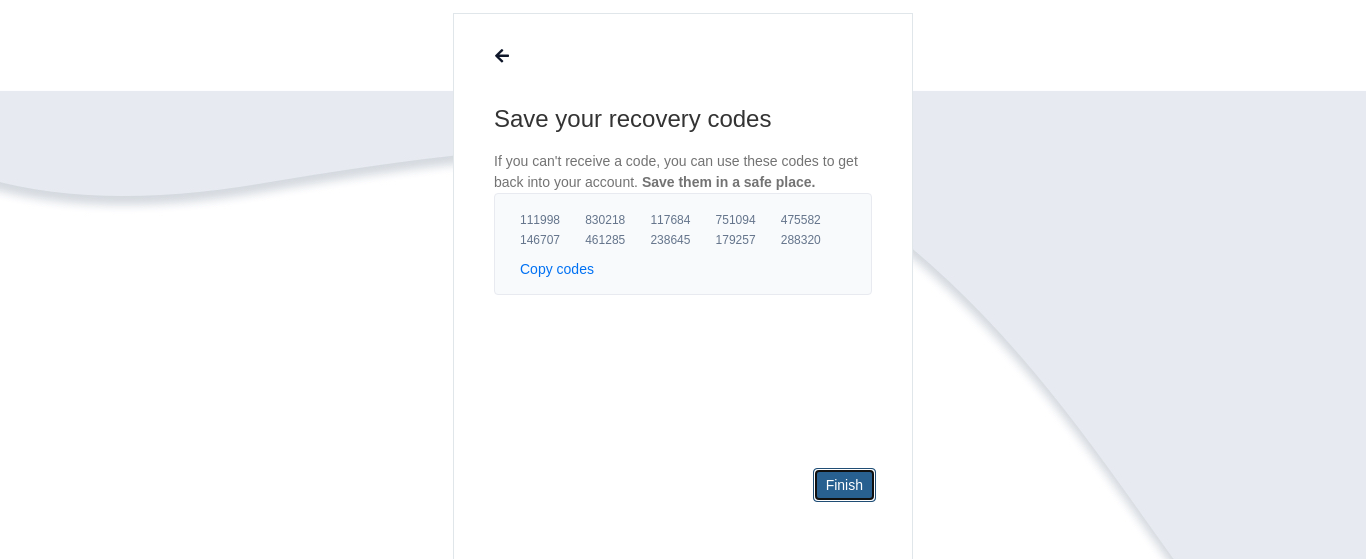 click on "Finish" at bounding box center (844, 485) 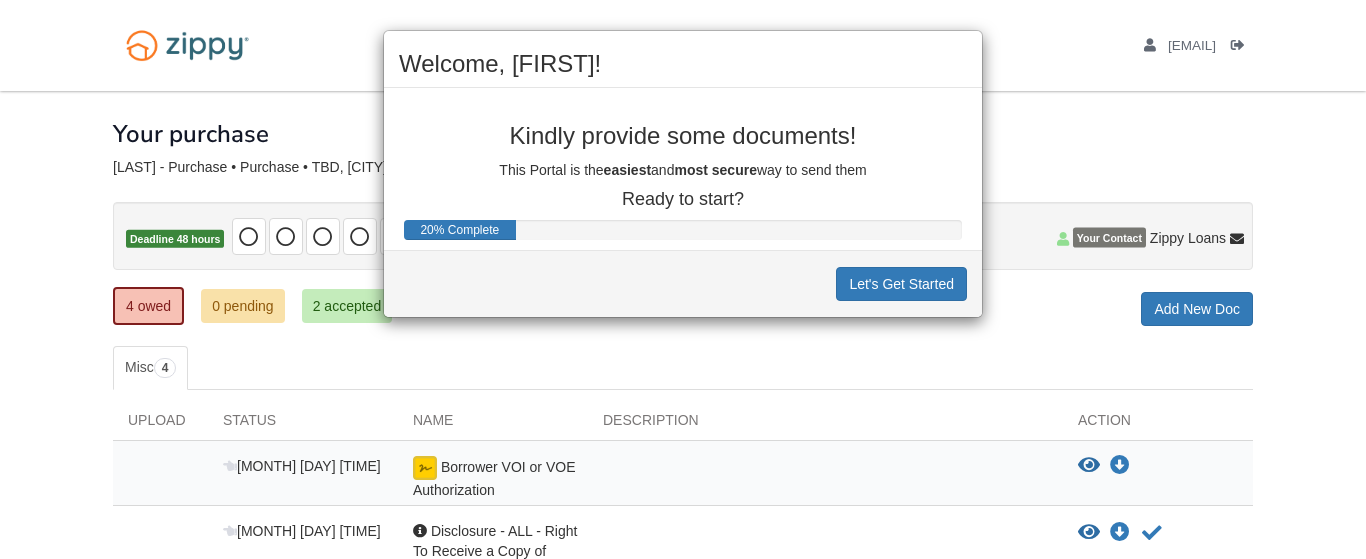 scroll, scrollTop: 0, scrollLeft: 0, axis: both 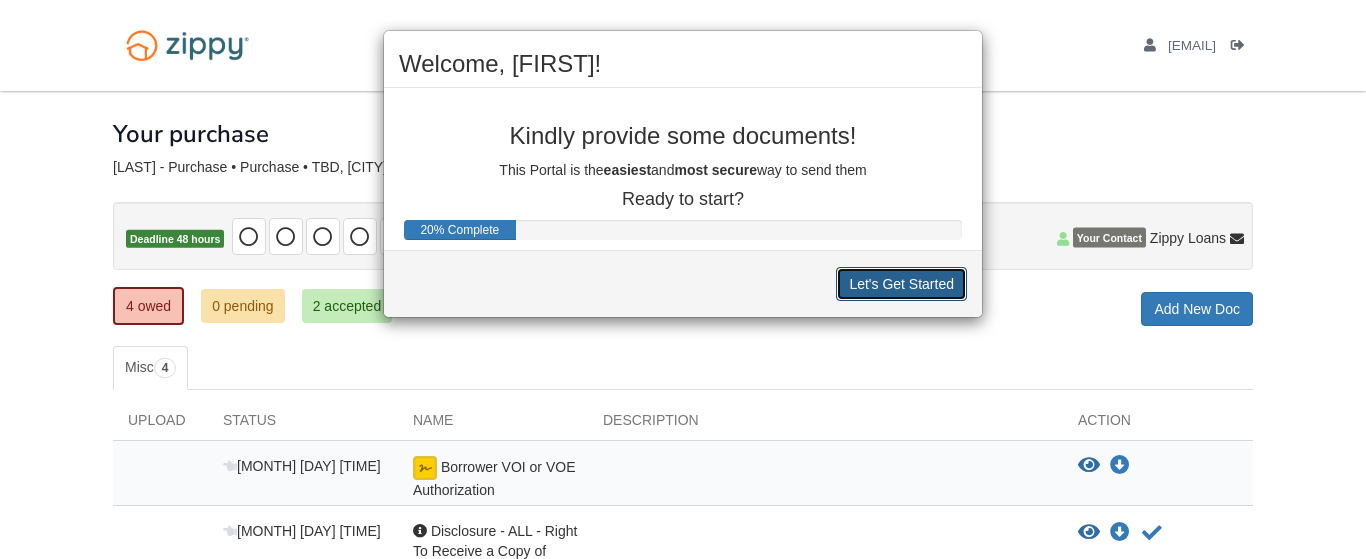 click on "Let's Get Started" at bounding box center [901, 284] 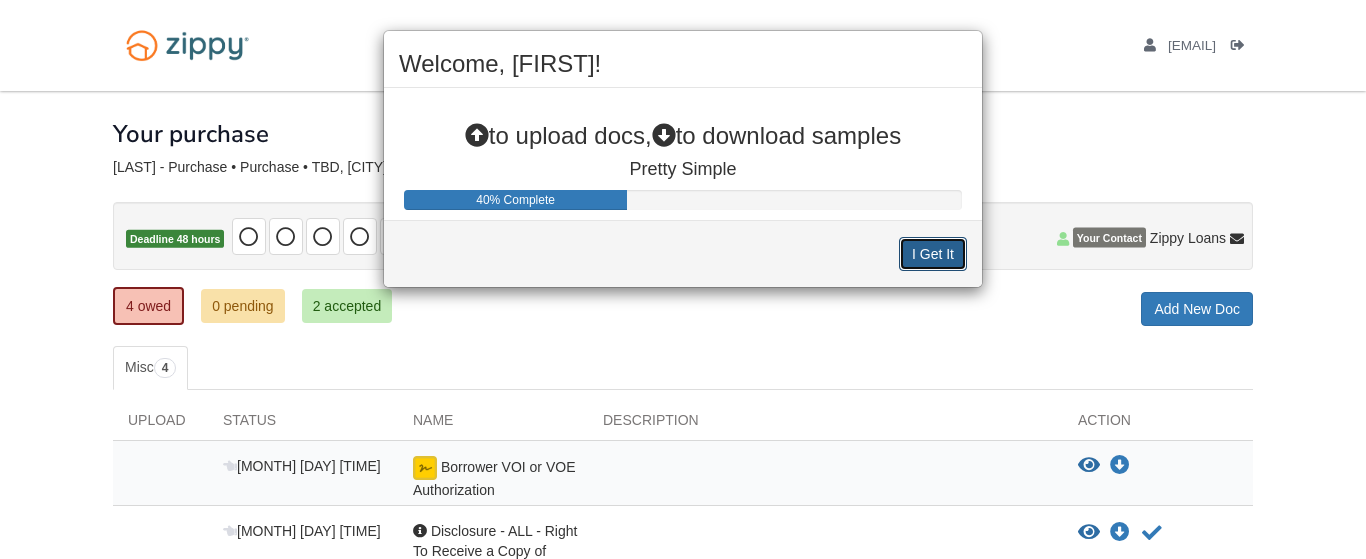 click on "I Get It" at bounding box center [933, 254] 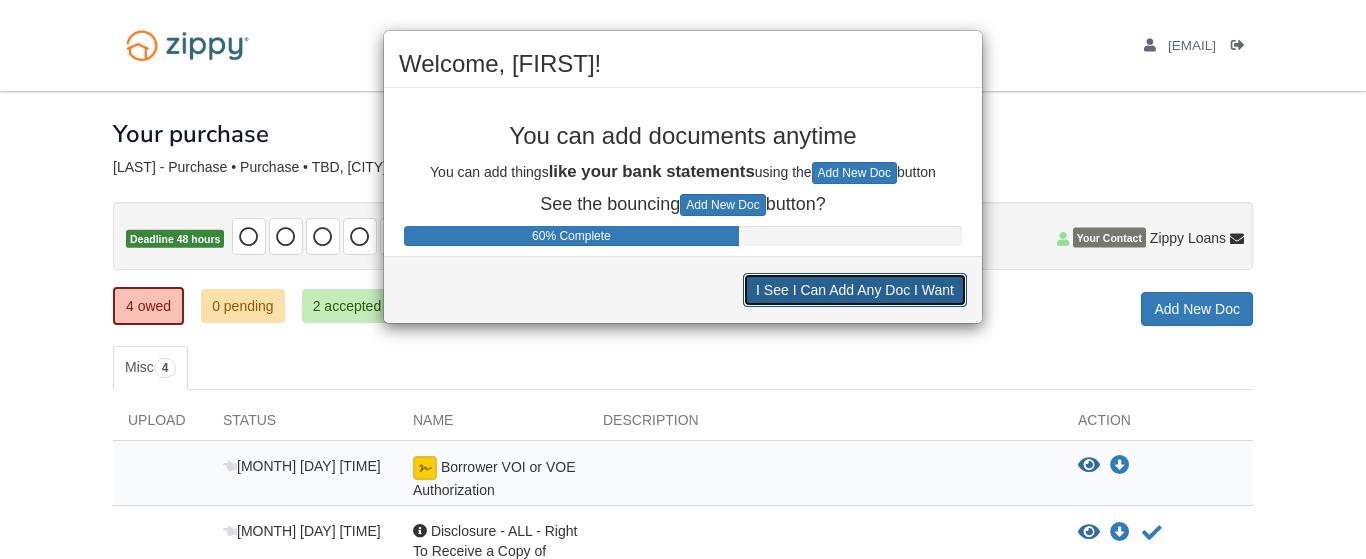 click on "I See I Can Add Any Doc I Want" at bounding box center [855, 290] 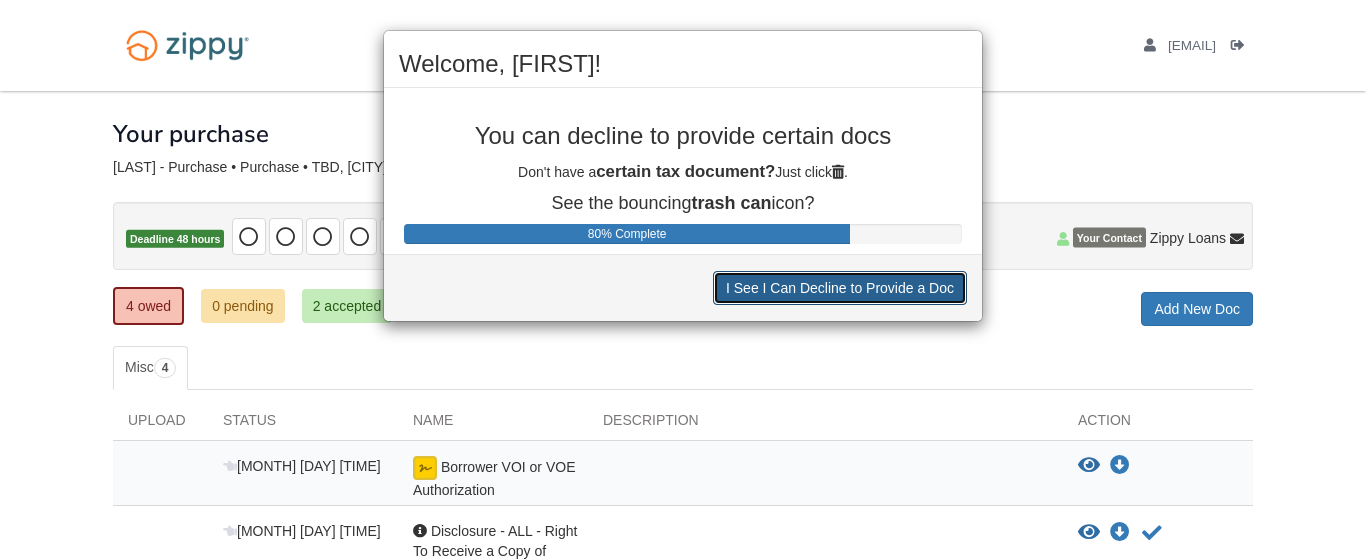 click on "I See I Can Decline to Provide a Doc" at bounding box center [840, 288] 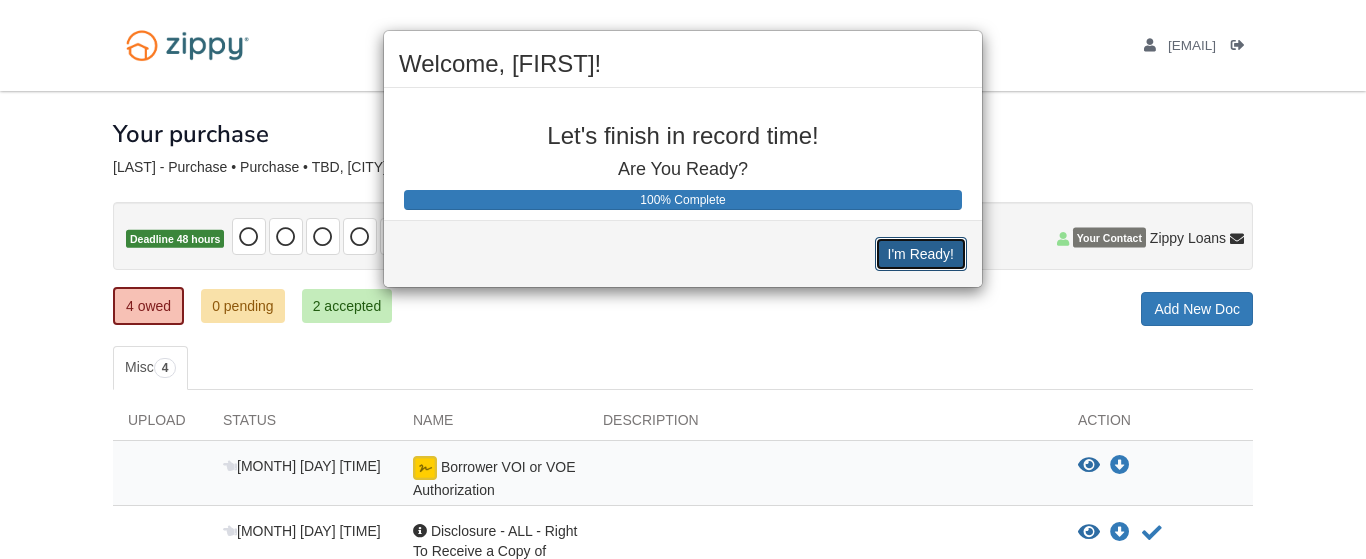 click on "I'm Ready!" at bounding box center [921, 254] 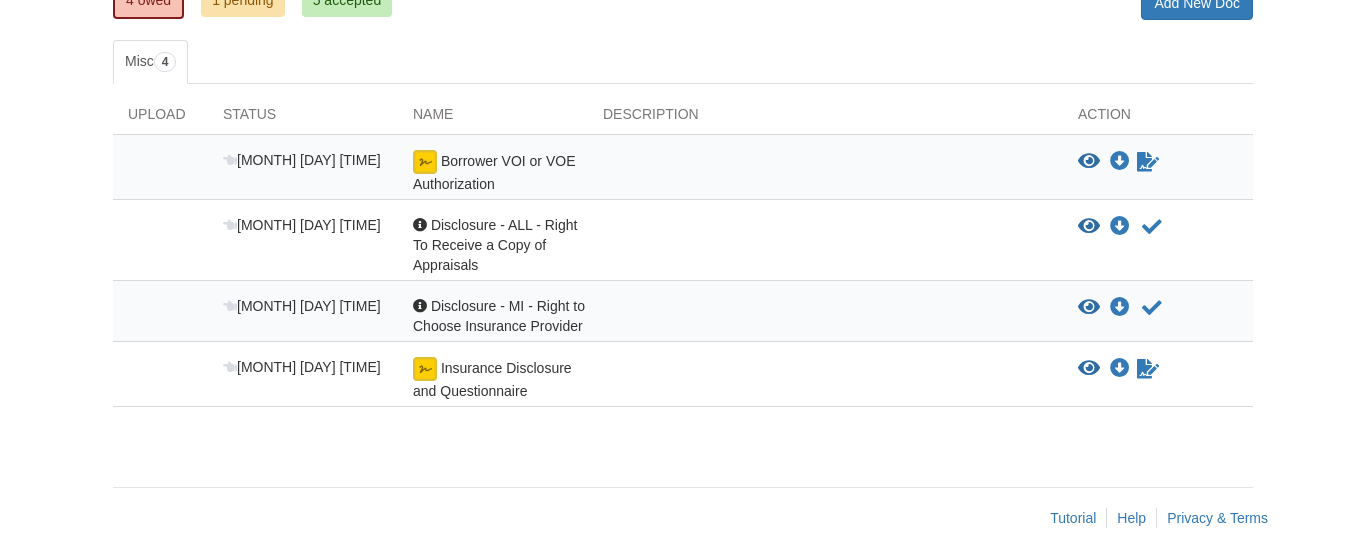 scroll, scrollTop: 315, scrollLeft: 0, axis: vertical 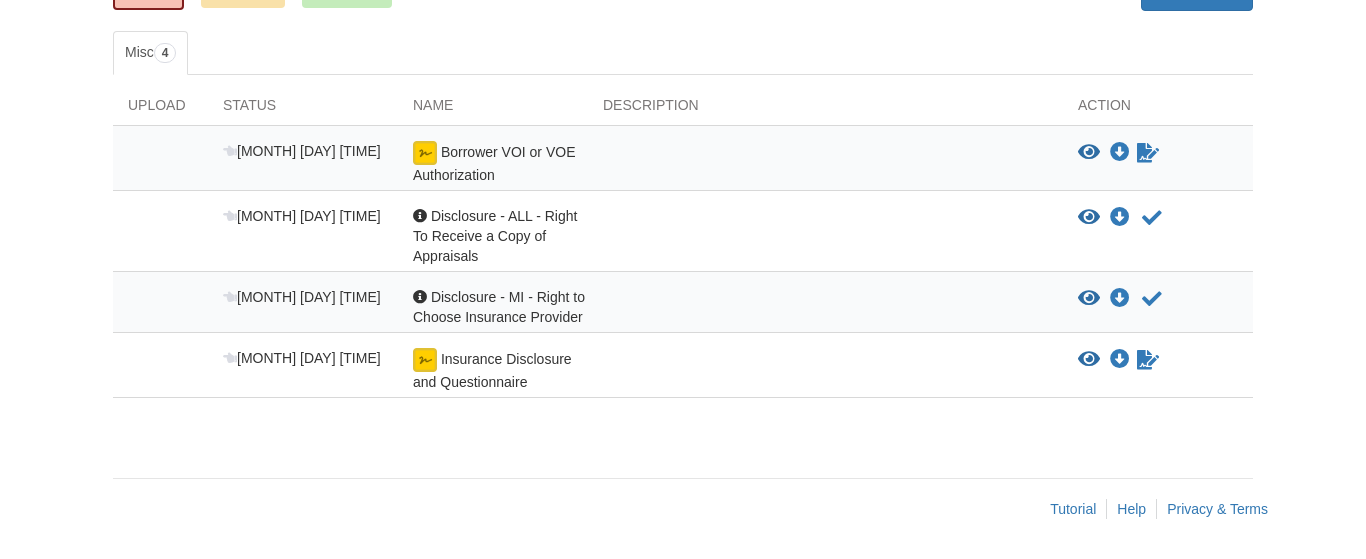click on "Borrower VOI or VOE Authorization" at bounding box center (494, 163) 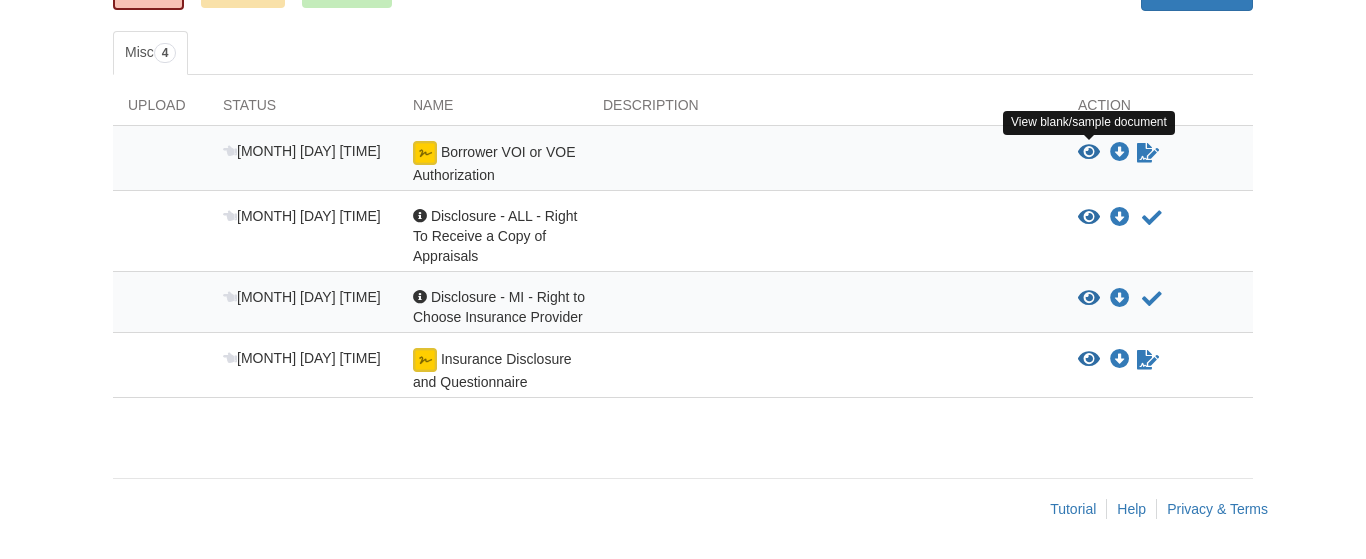 click at bounding box center [1089, 153] 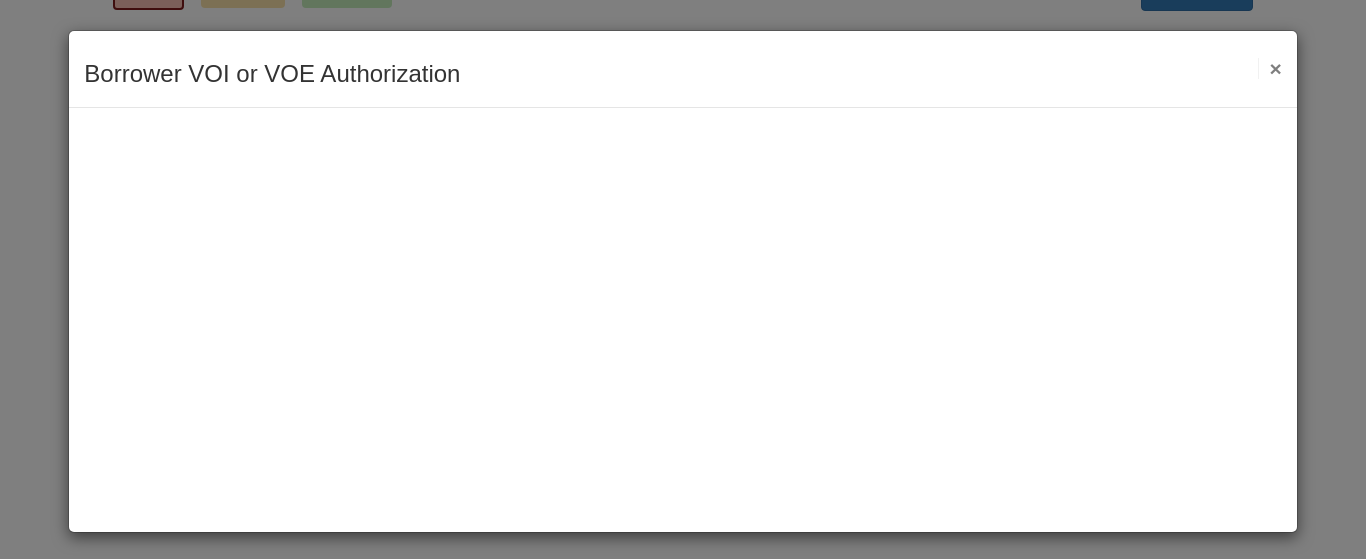 click on "×" at bounding box center [1269, 68] 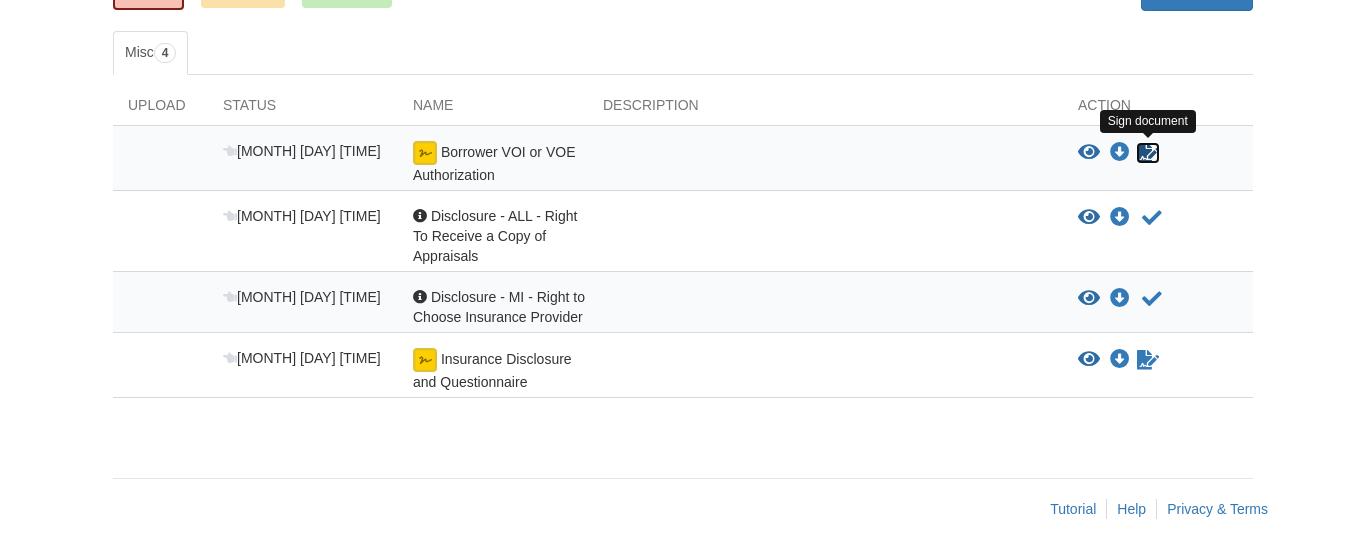 click at bounding box center (1148, 153) 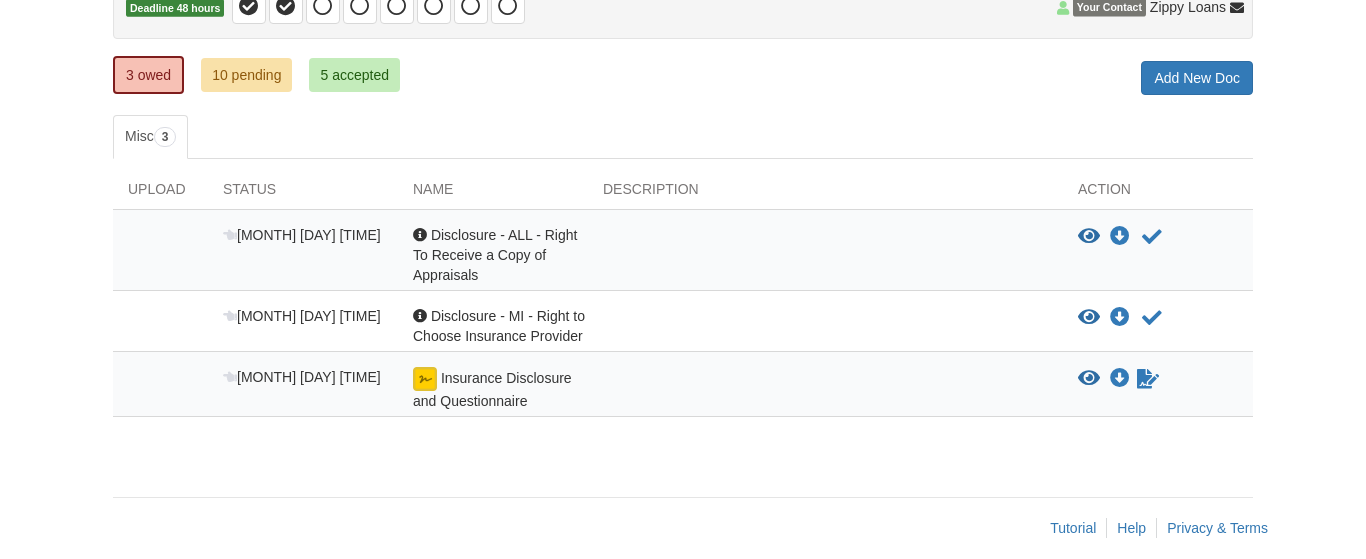 scroll, scrollTop: 250, scrollLeft: 0, axis: vertical 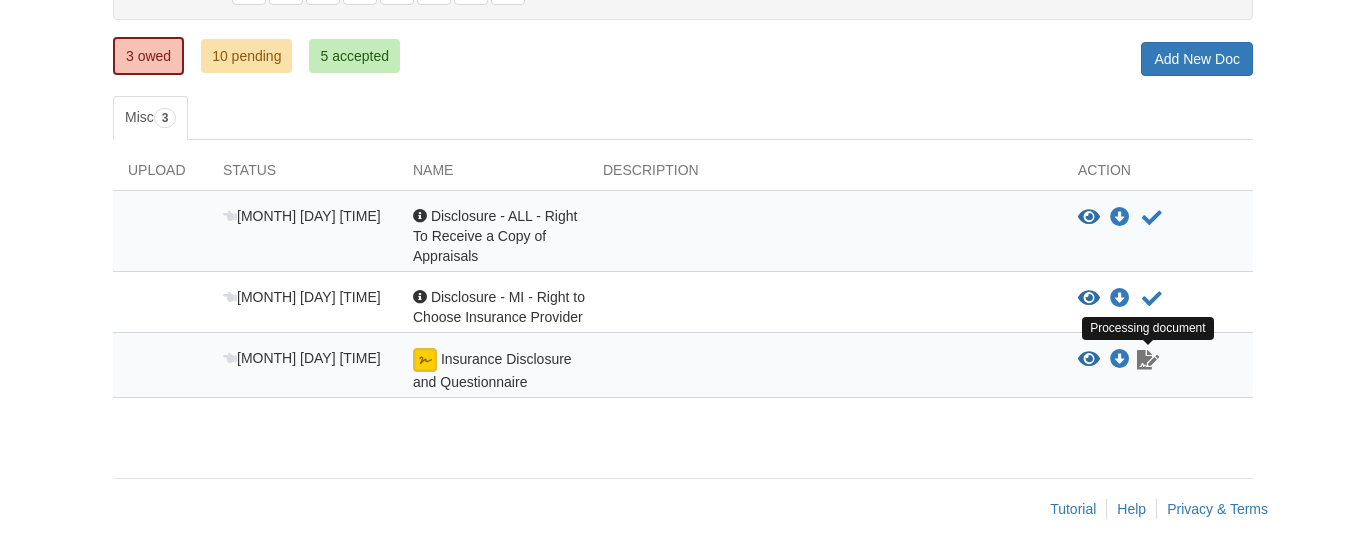 click at bounding box center (1148, 360) 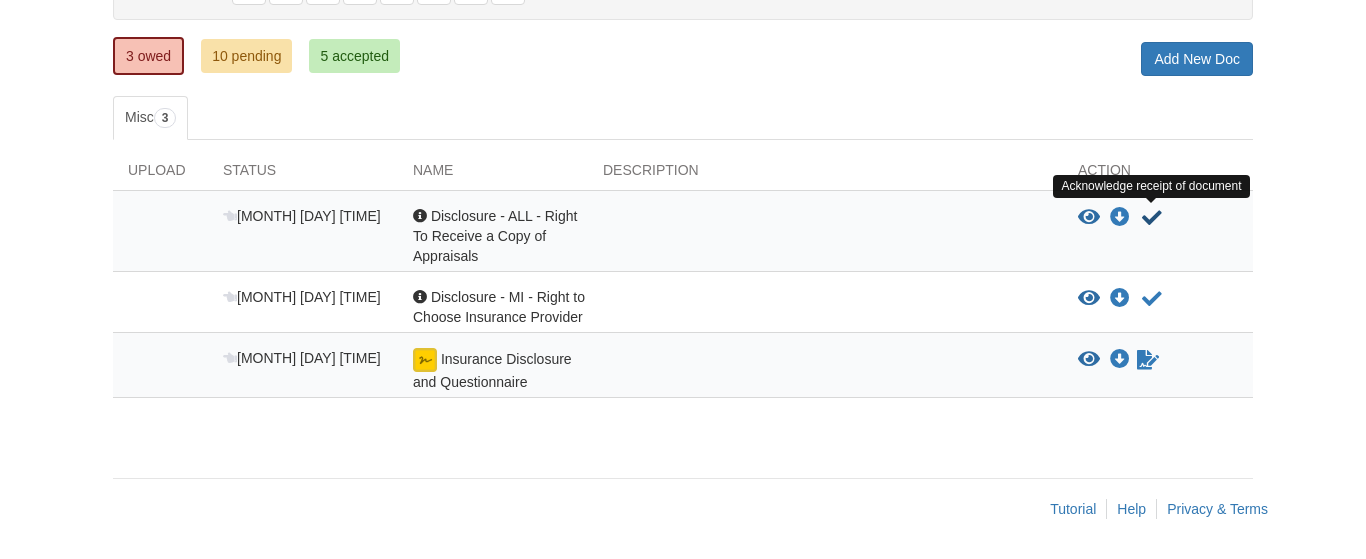click at bounding box center (1152, 218) 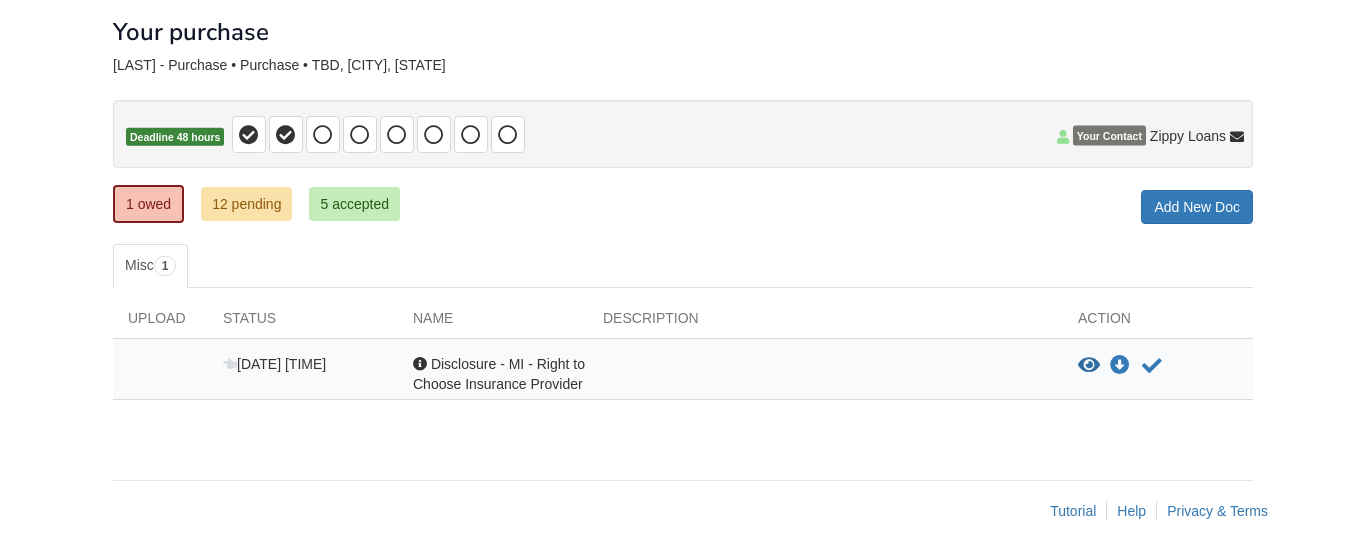 scroll, scrollTop: 104, scrollLeft: 0, axis: vertical 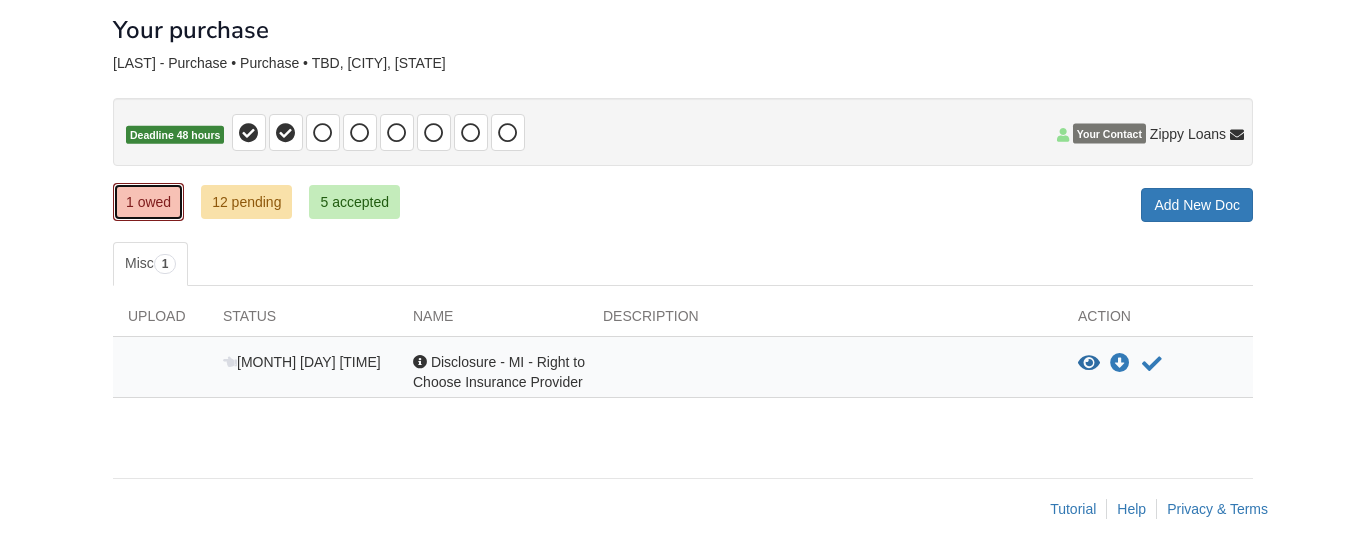 click on "1 owed" at bounding box center [148, 202] 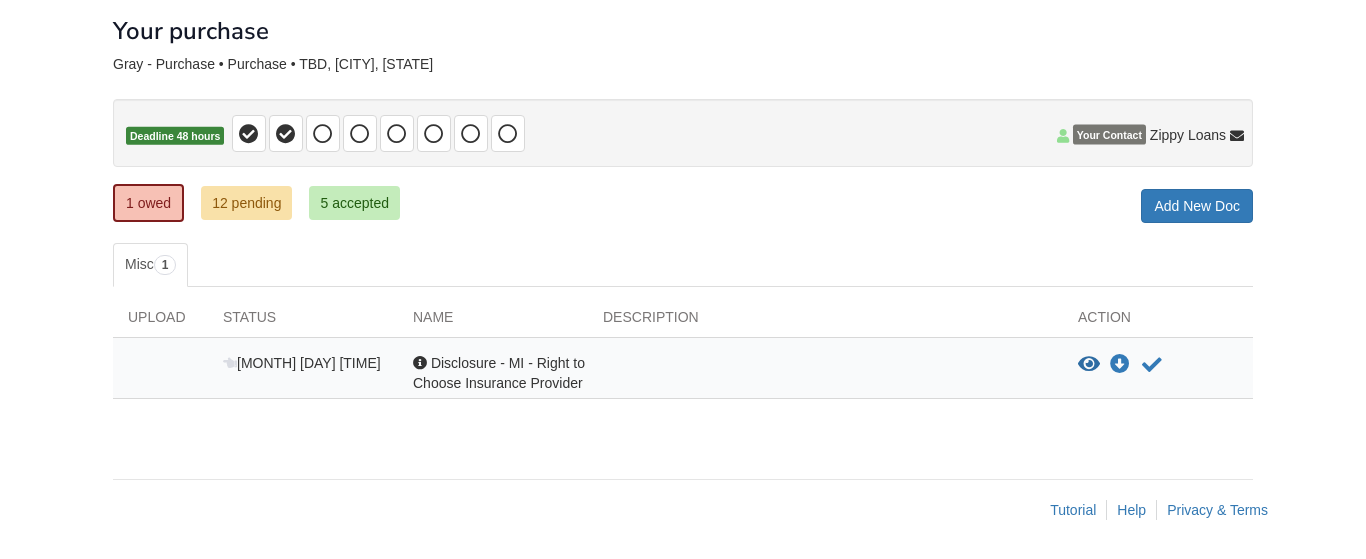 scroll, scrollTop: 104, scrollLeft: 0, axis: vertical 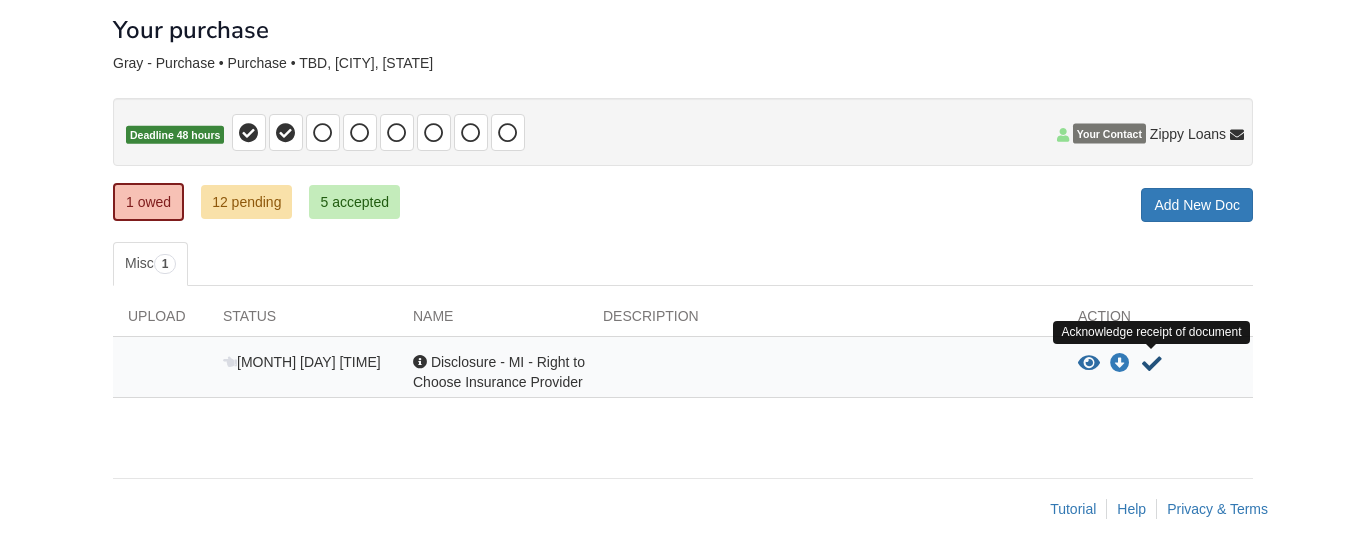 click at bounding box center [1152, 364] 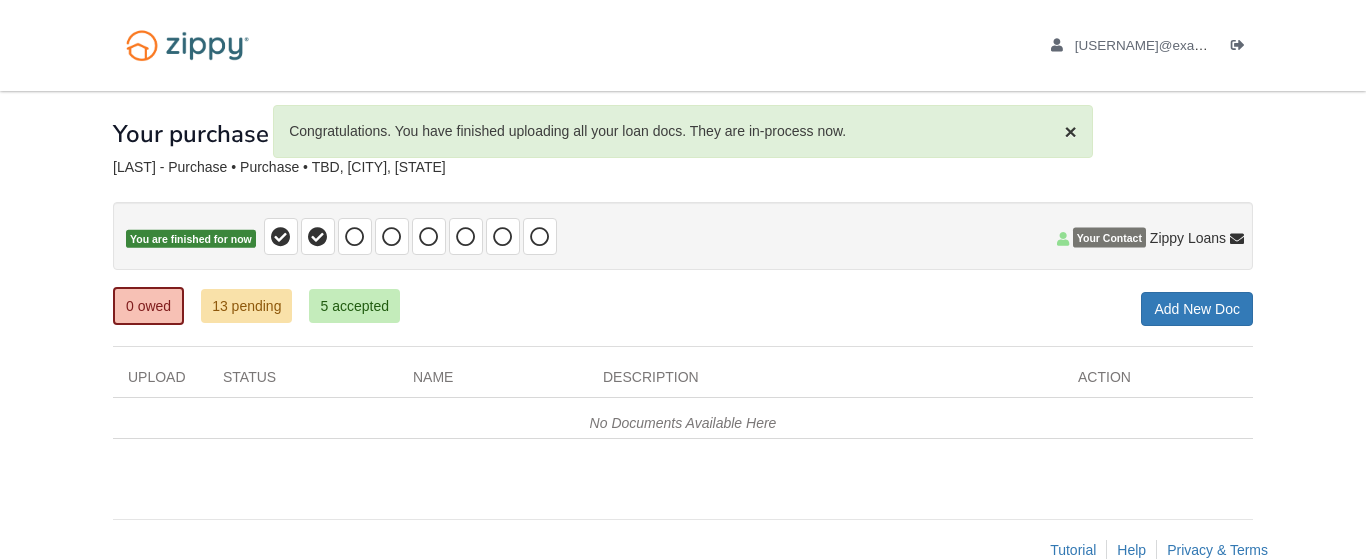 scroll, scrollTop: 0, scrollLeft: 0, axis: both 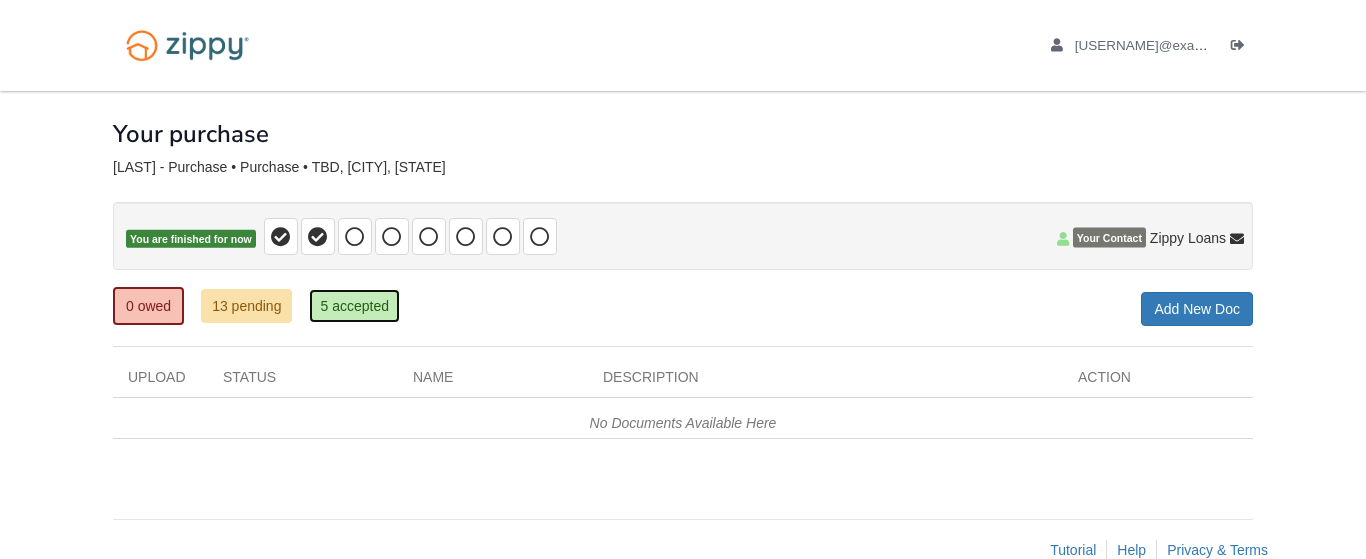 click on "5 accepted" at bounding box center [354, 306] 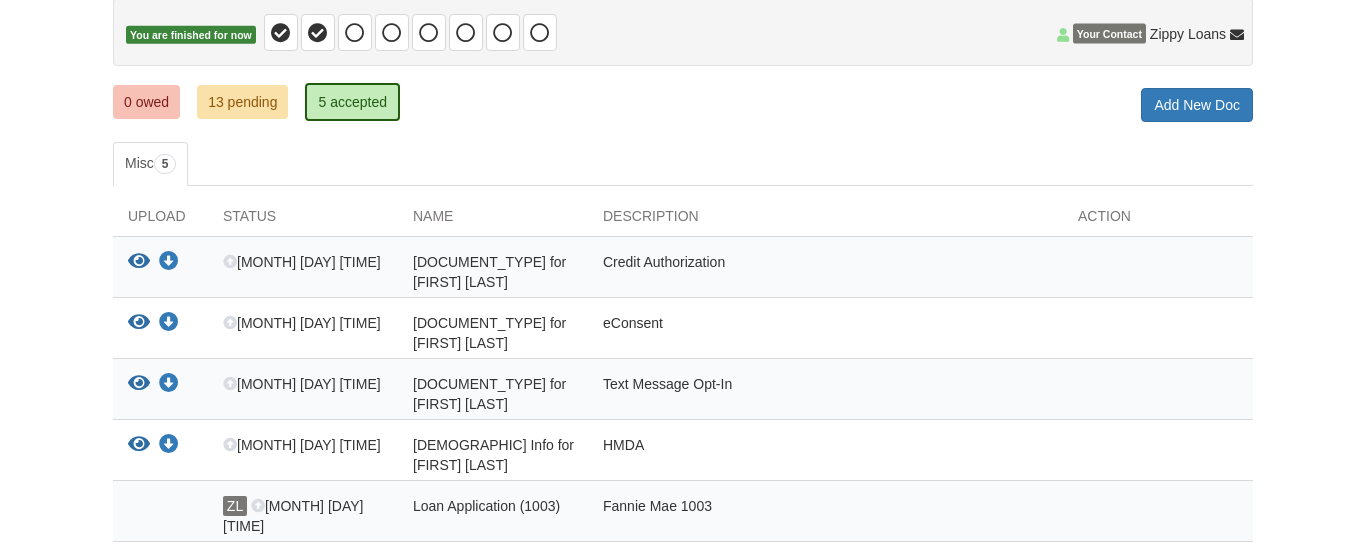 scroll, scrollTop: 153, scrollLeft: 0, axis: vertical 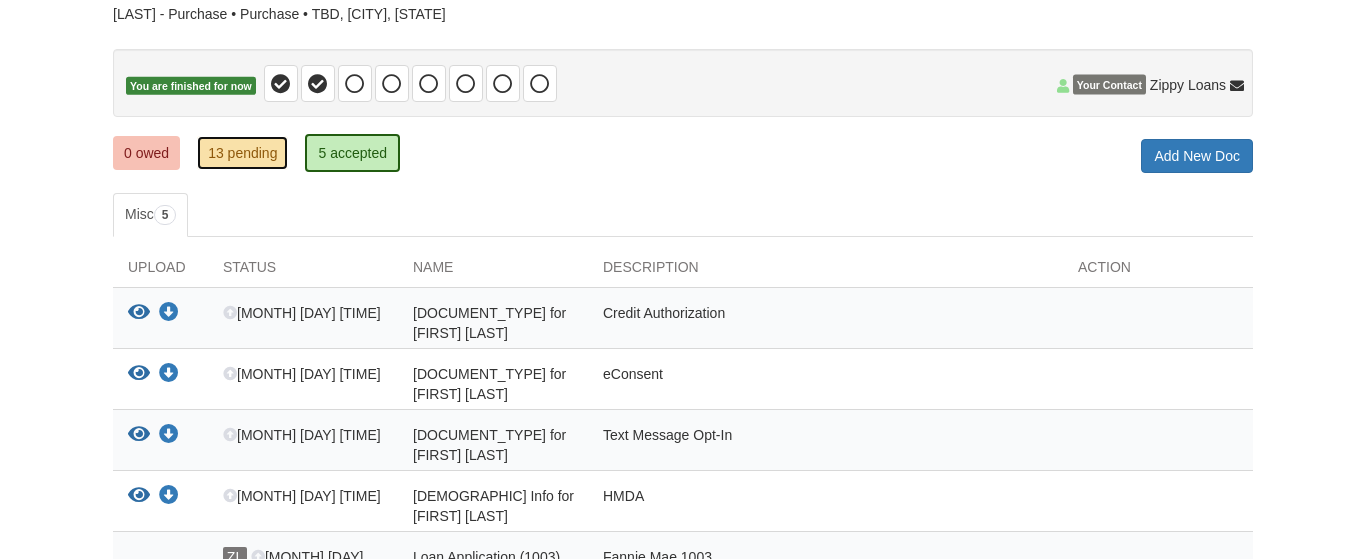 click on "13 pending" at bounding box center (242, 153) 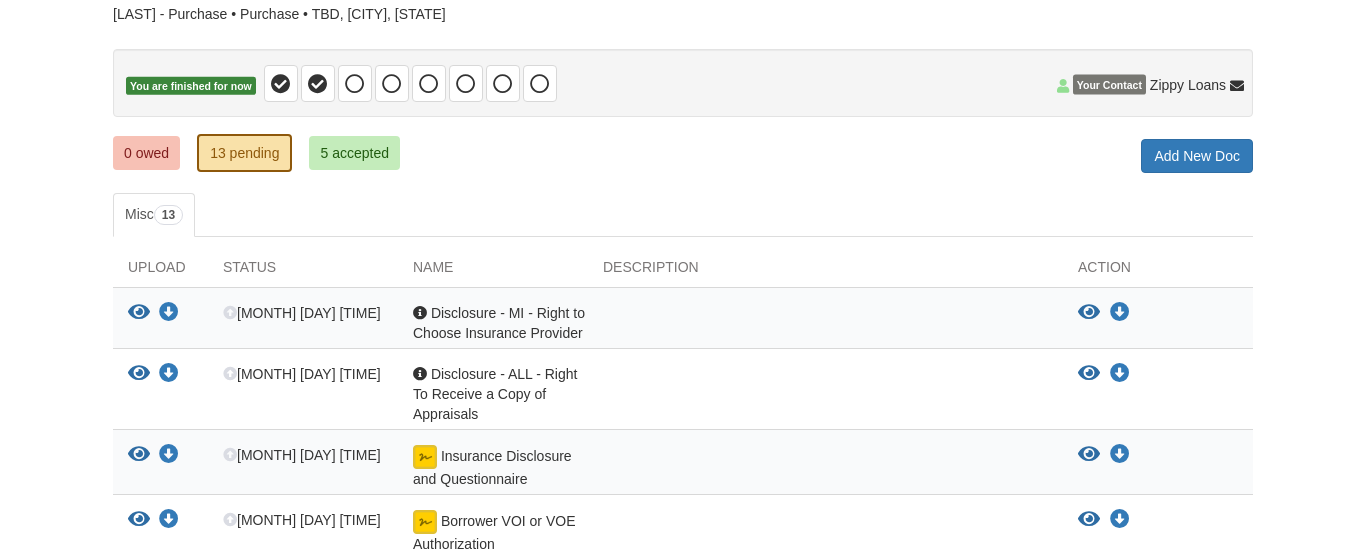 scroll, scrollTop: 306, scrollLeft: 0, axis: vertical 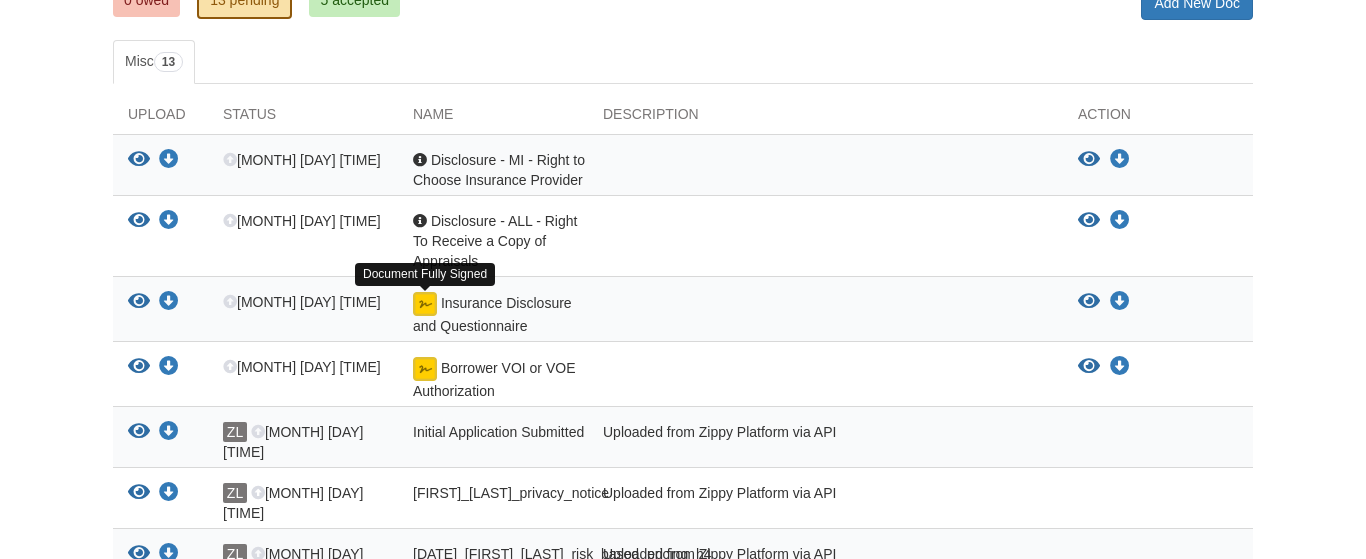 click at bounding box center [425, 304] 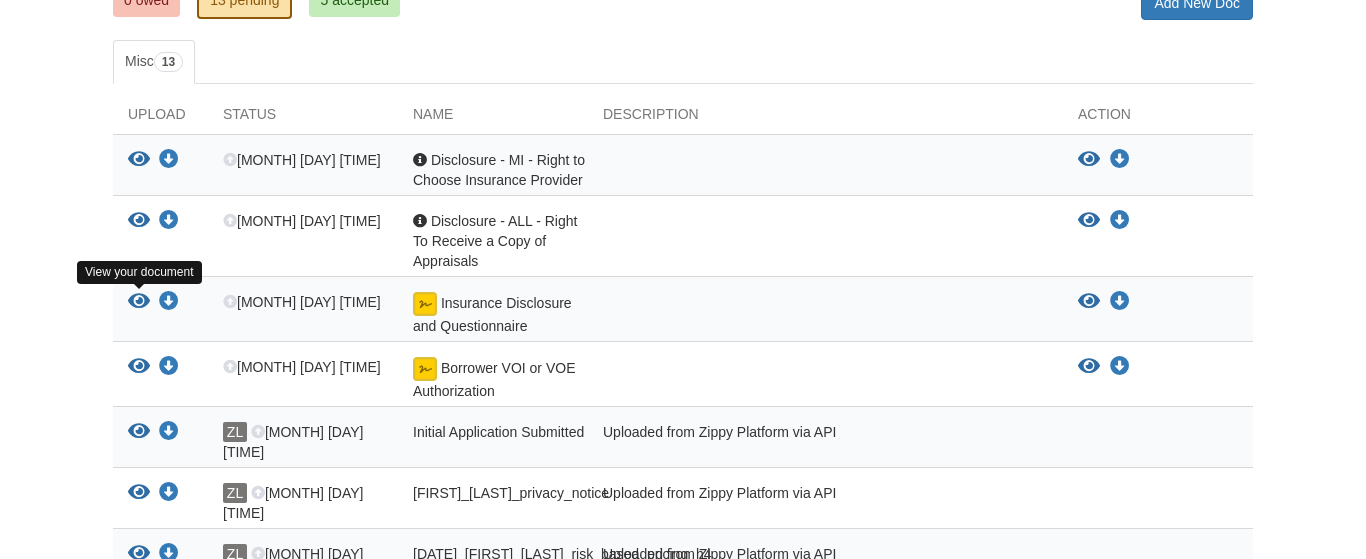 click at bounding box center (139, 302) 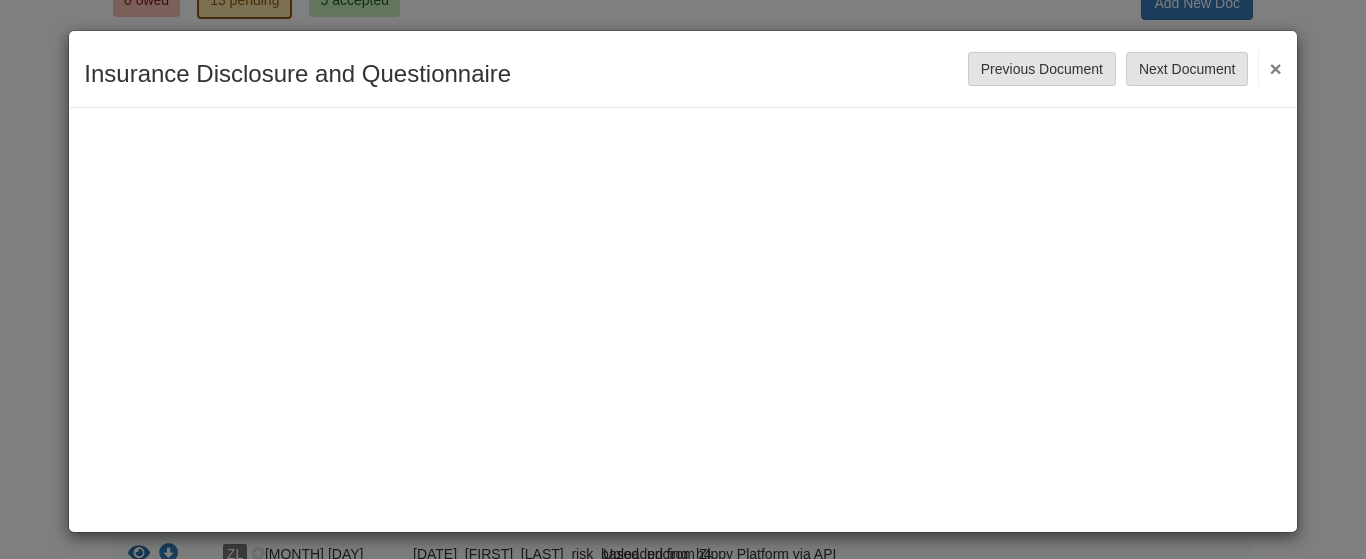 scroll, scrollTop: 4, scrollLeft: 0, axis: vertical 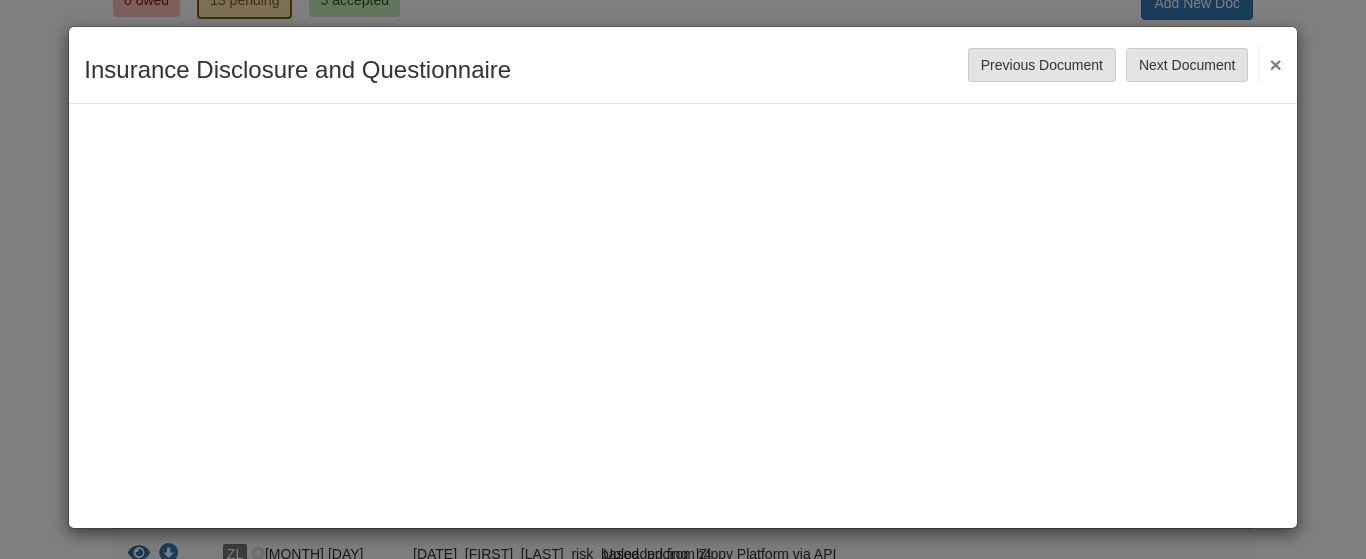 click on "×" at bounding box center [1269, 64] 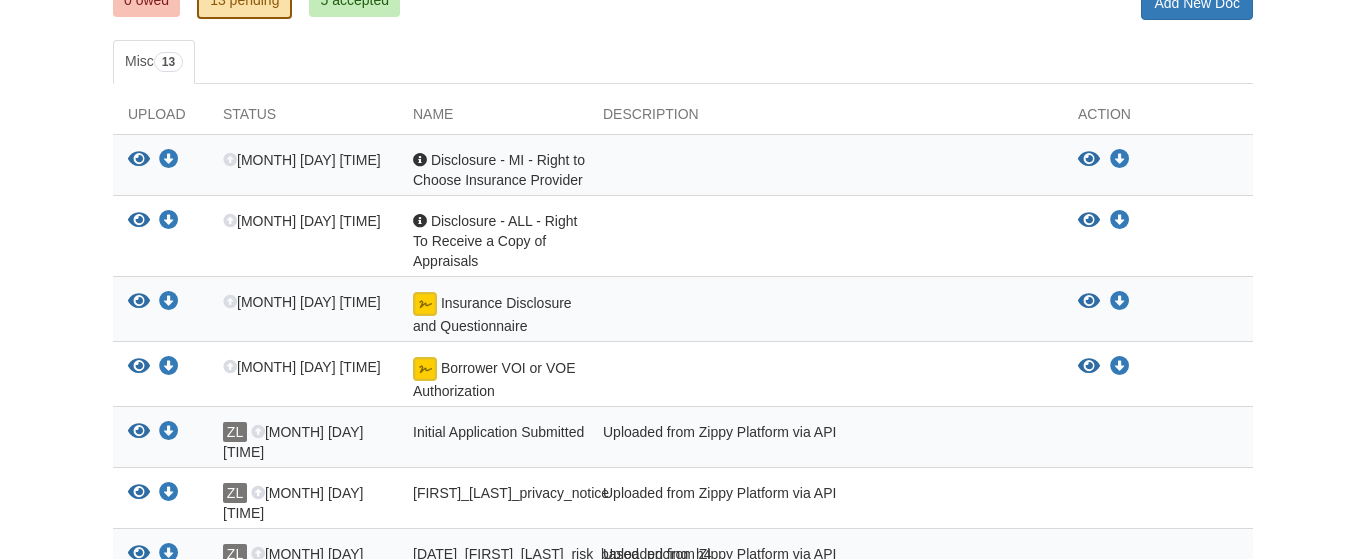 type 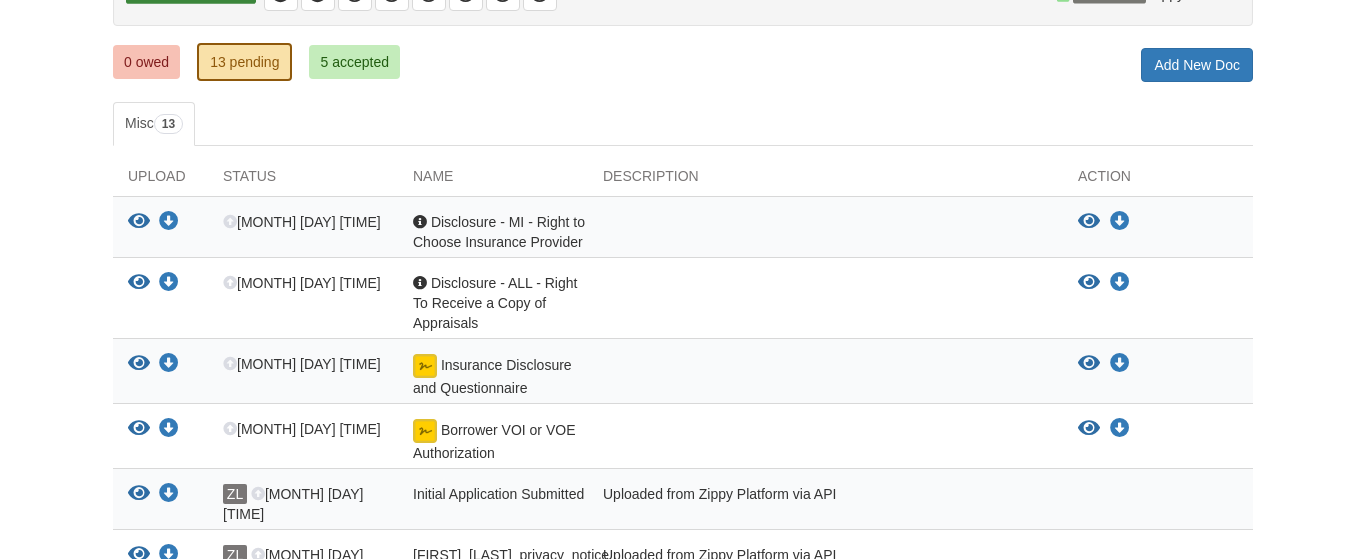 scroll, scrollTop: 204, scrollLeft: 0, axis: vertical 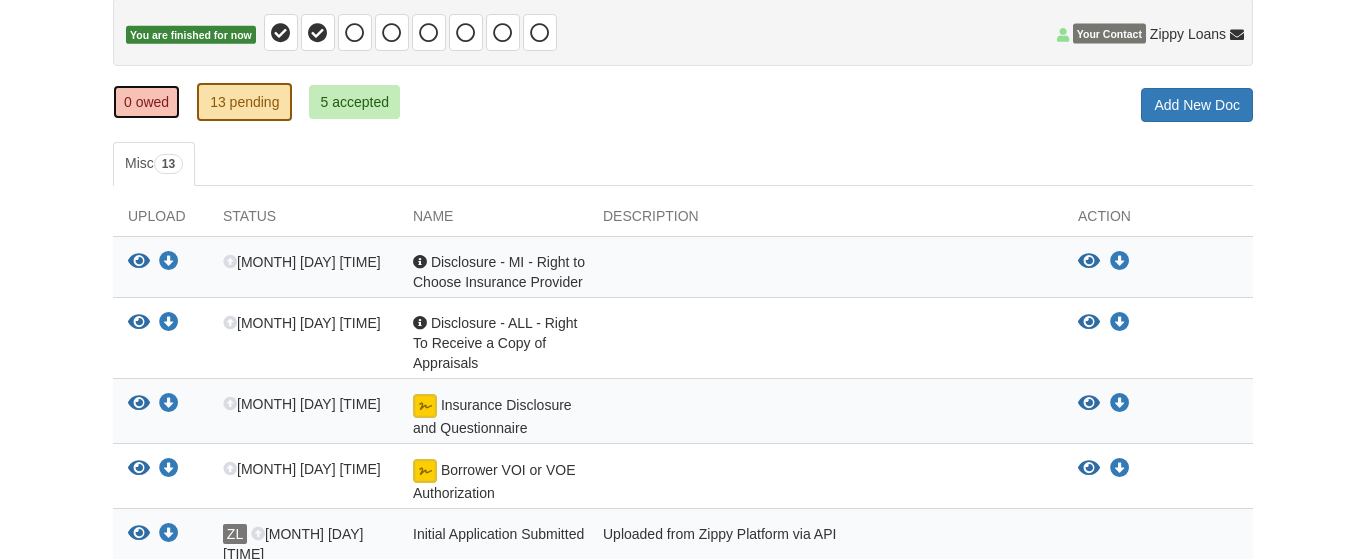 click on "0 owed" at bounding box center (146, 102) 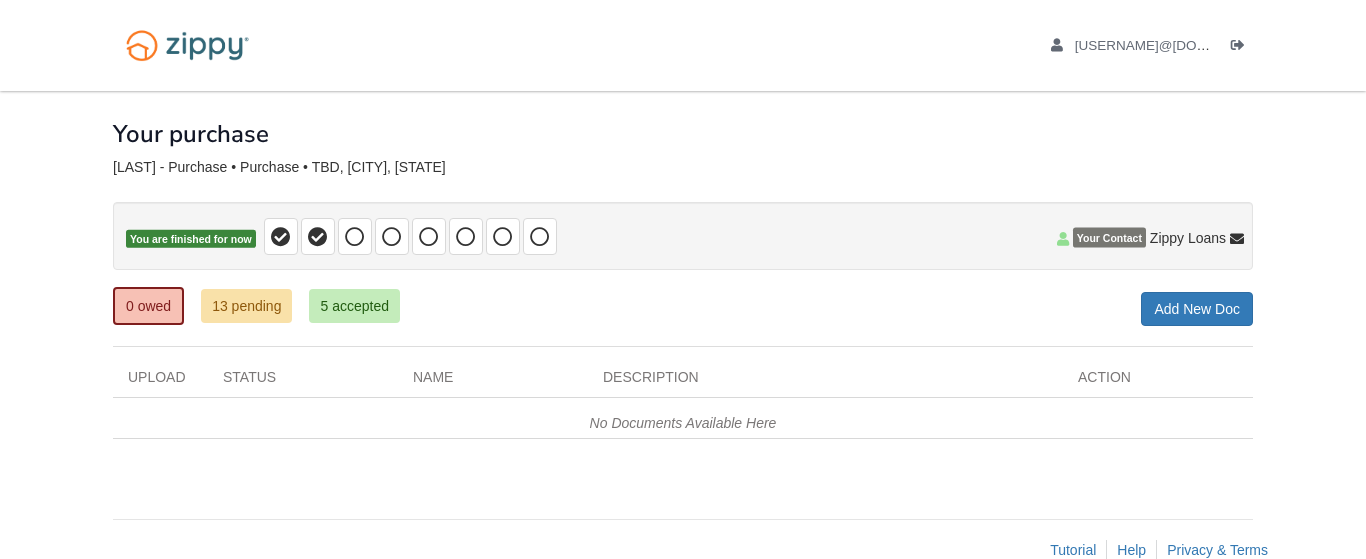 scroll, scrollTop: 0, scrollLeft: 0, axis: both 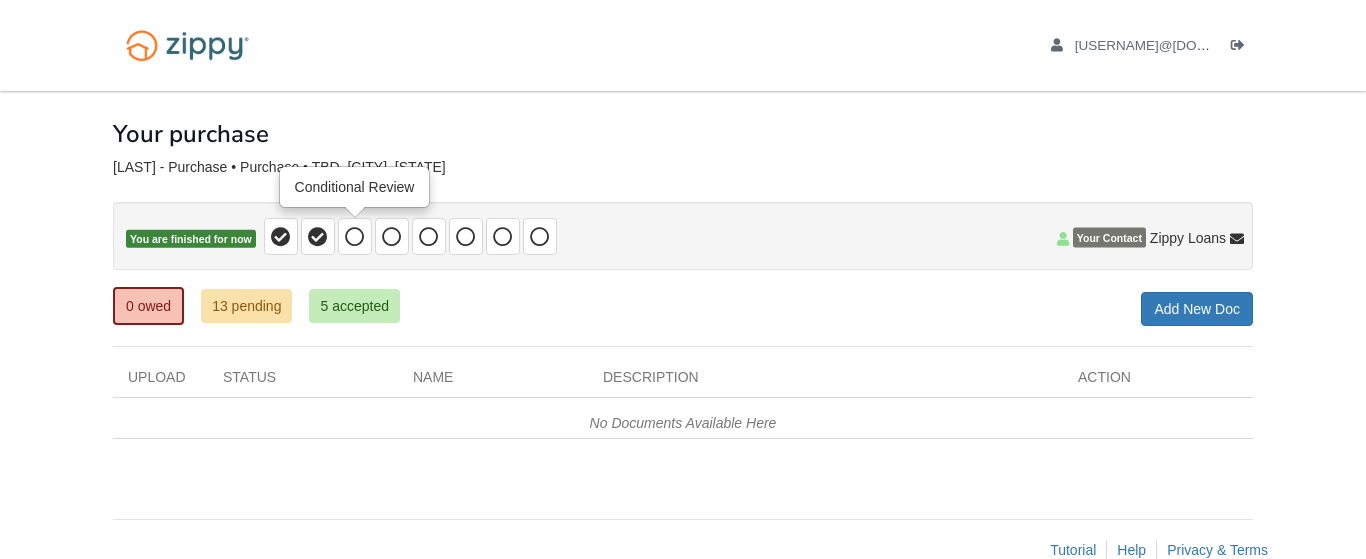 click at bounding box center [355, 237] 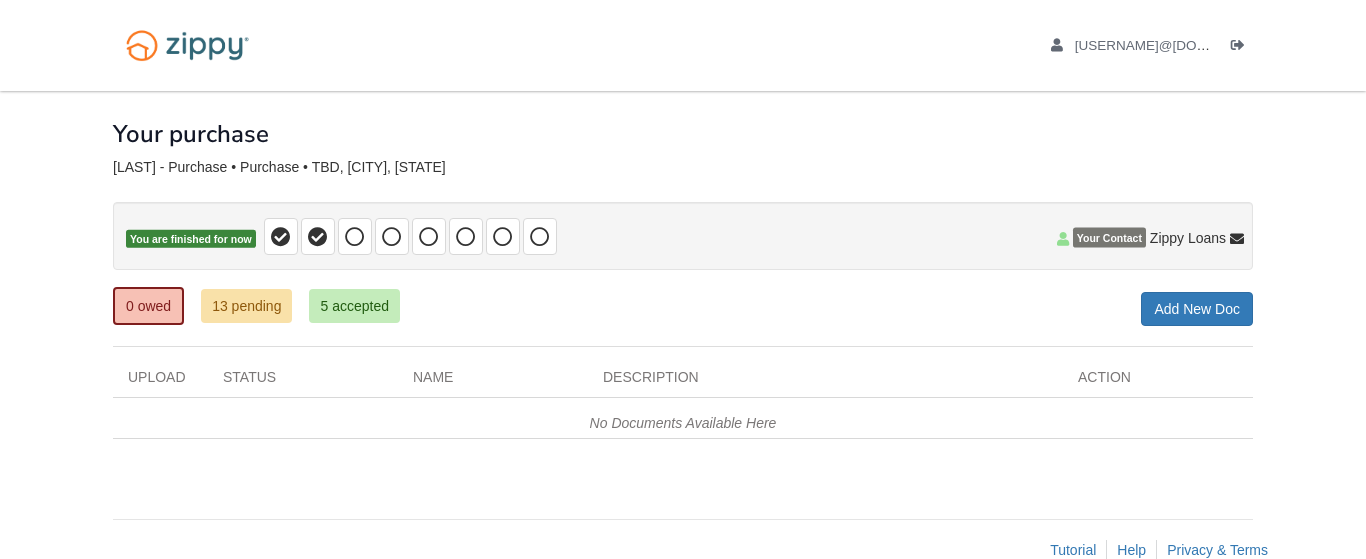click on "0 owed
13 pending
5 accepted" at bounding box center [264, 306] 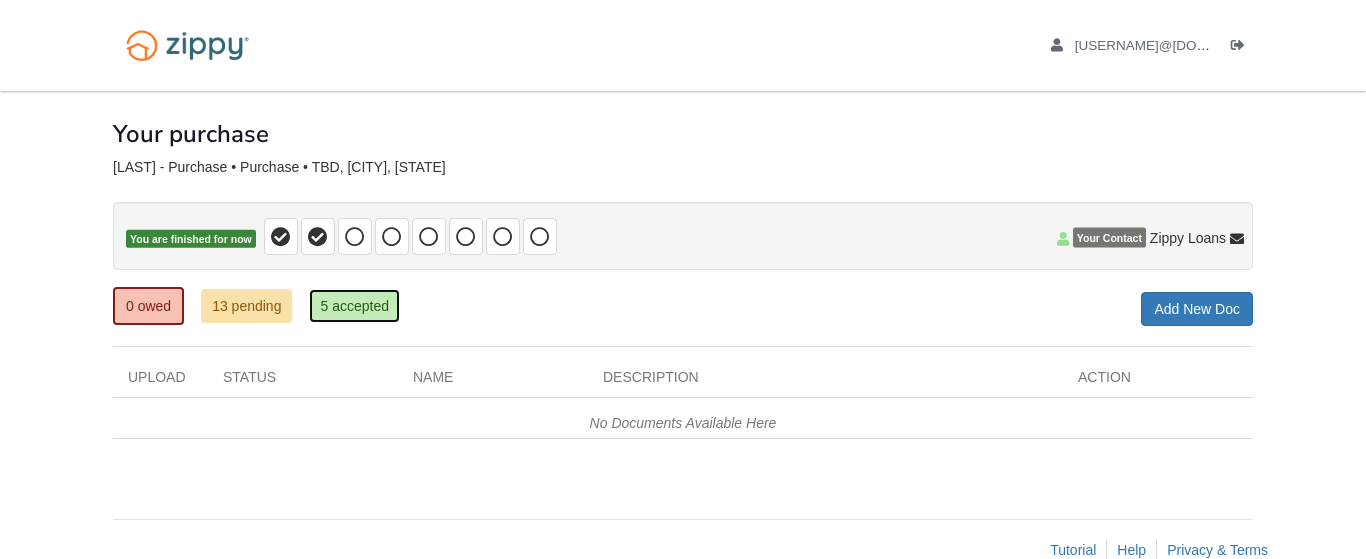 click on "5 accepted" at bounding box center [354, 306] 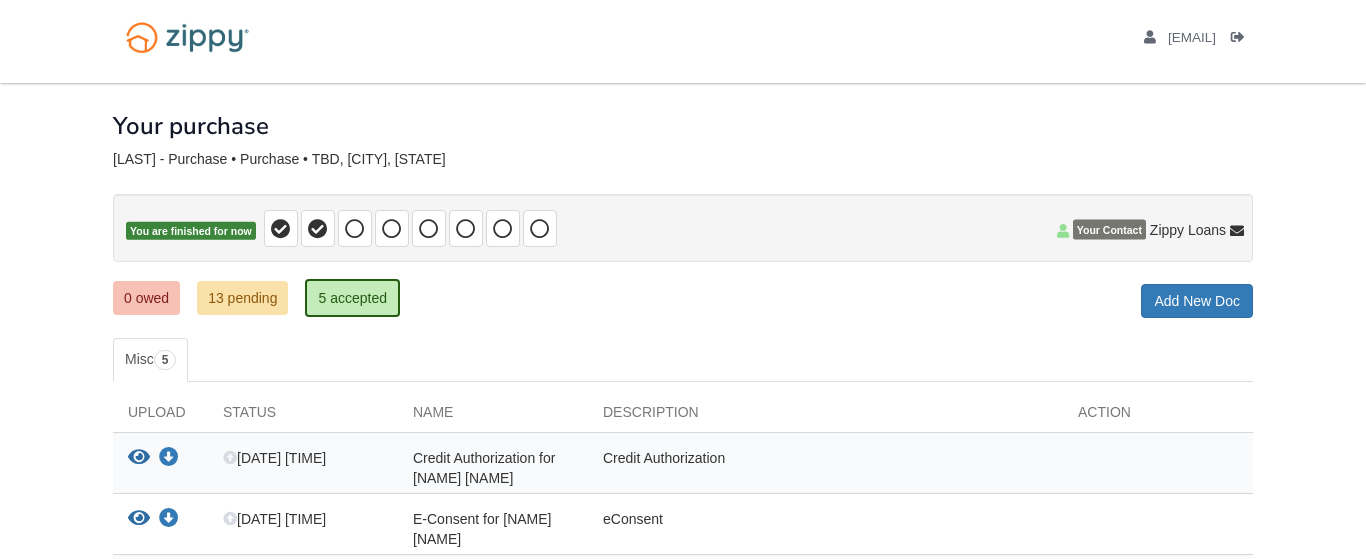 scroll, scrollTop: 9, scrollLeft: 0, axis: vertical 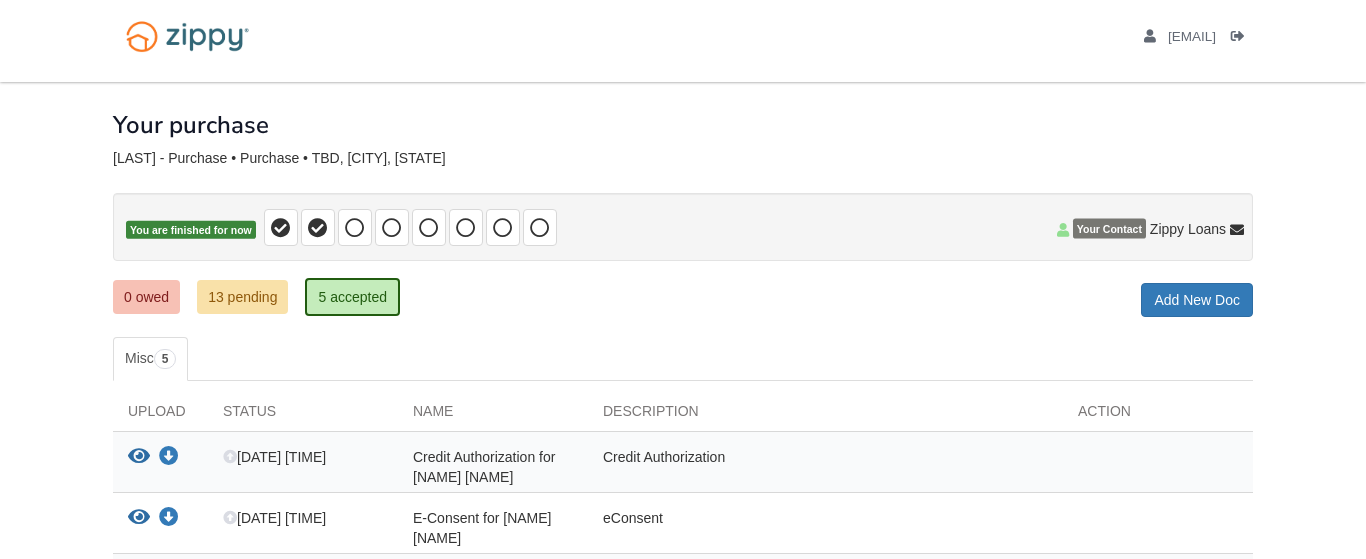 click on "Your Contact" at bounding box center (1109, 229) 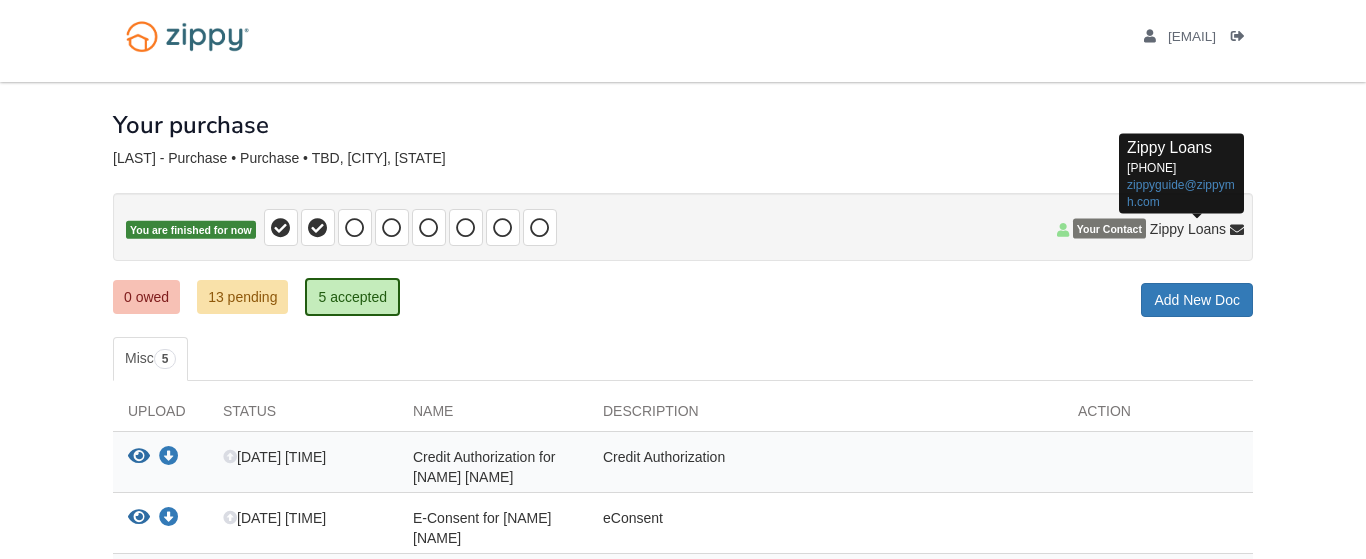 click on "×
×
×
Pending Add Document Notice
document  will be included in the email sent to
Personal Note in Email to
Email Notice
Cancel
Send notice of new request to
Stack & send accepted documents from
Add new document for
Your
purchase" at bounding box center [683, 429] 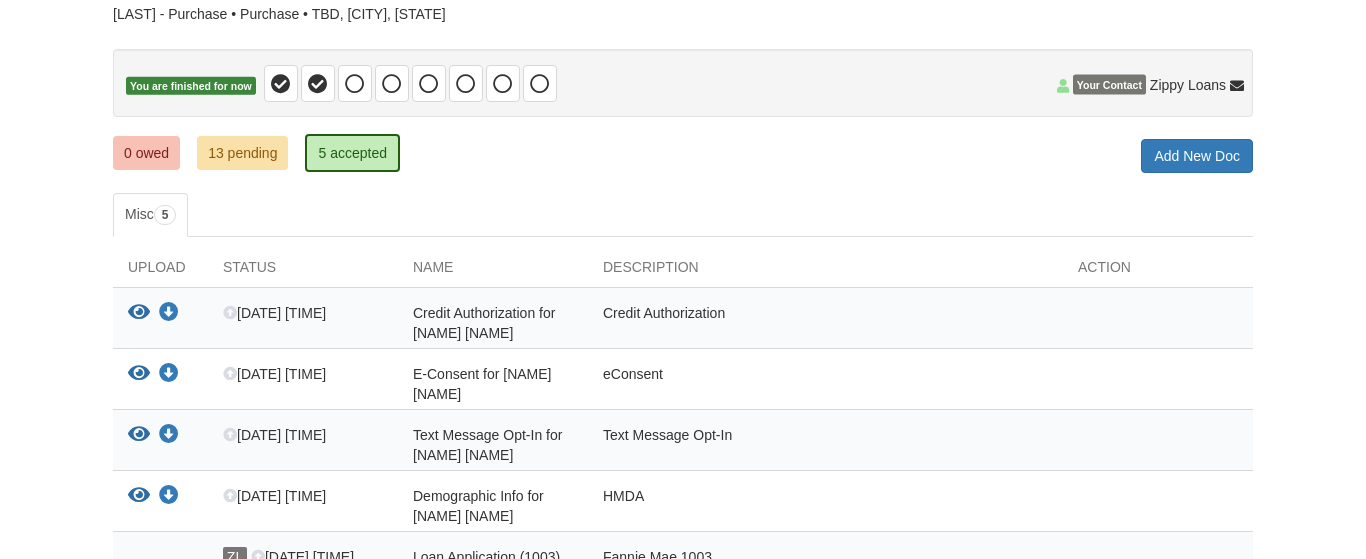 scroll, scrollTop: 111, scrollLeft: 0, axis: vertical 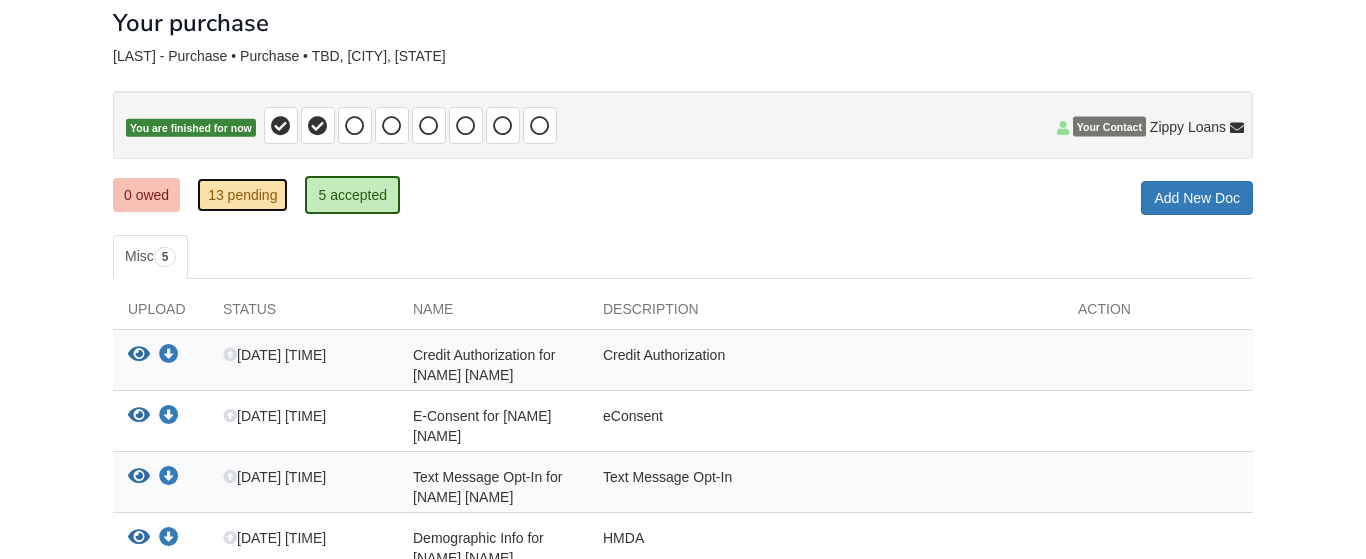 click on "13 pending" at bounding box center (242, 195) 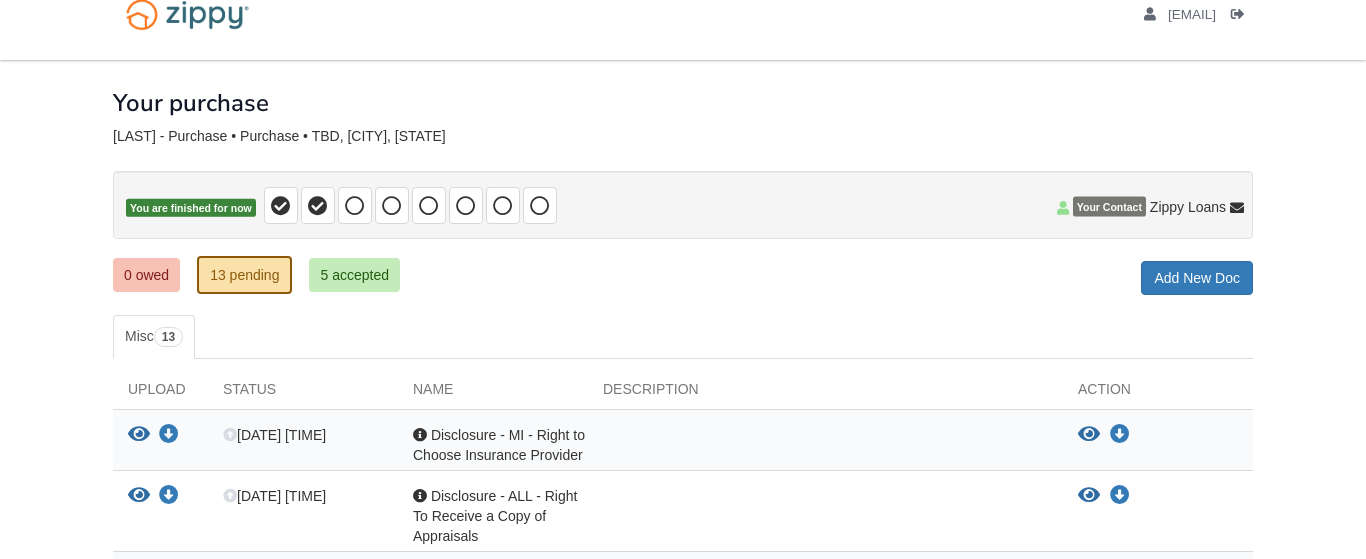 scroll, scrollTop: 0, scrollLeft: 0, axis: both 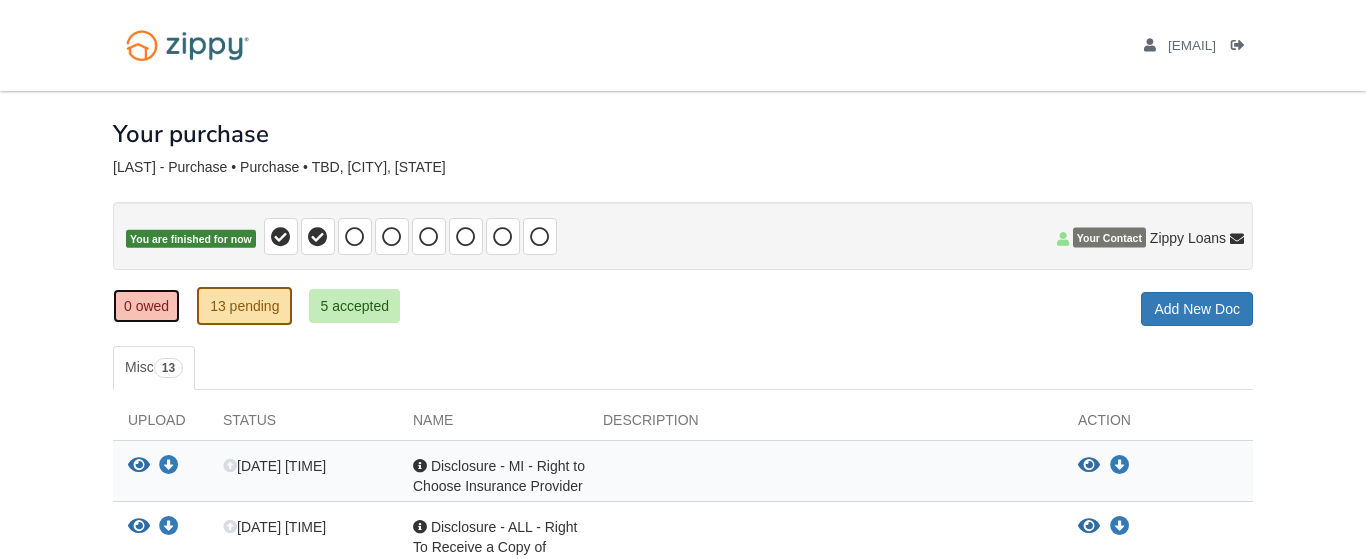 click on "0 owed" at bounding box center (146, 306) 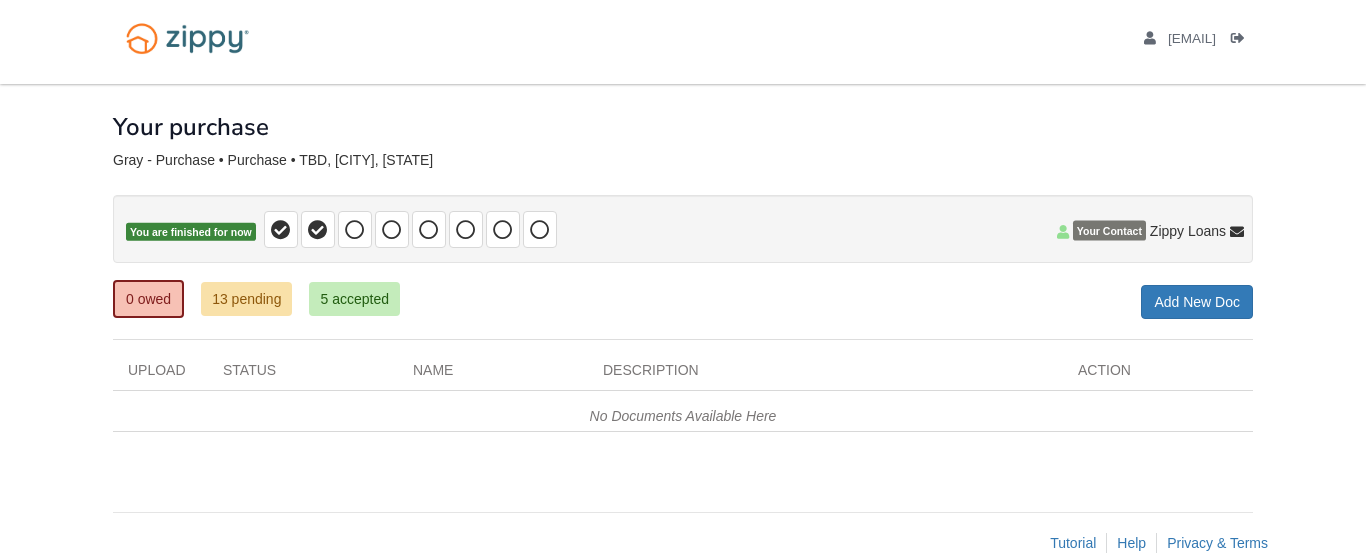 scroll, scrollTop: 0, scrollLeft: 0, axis: both 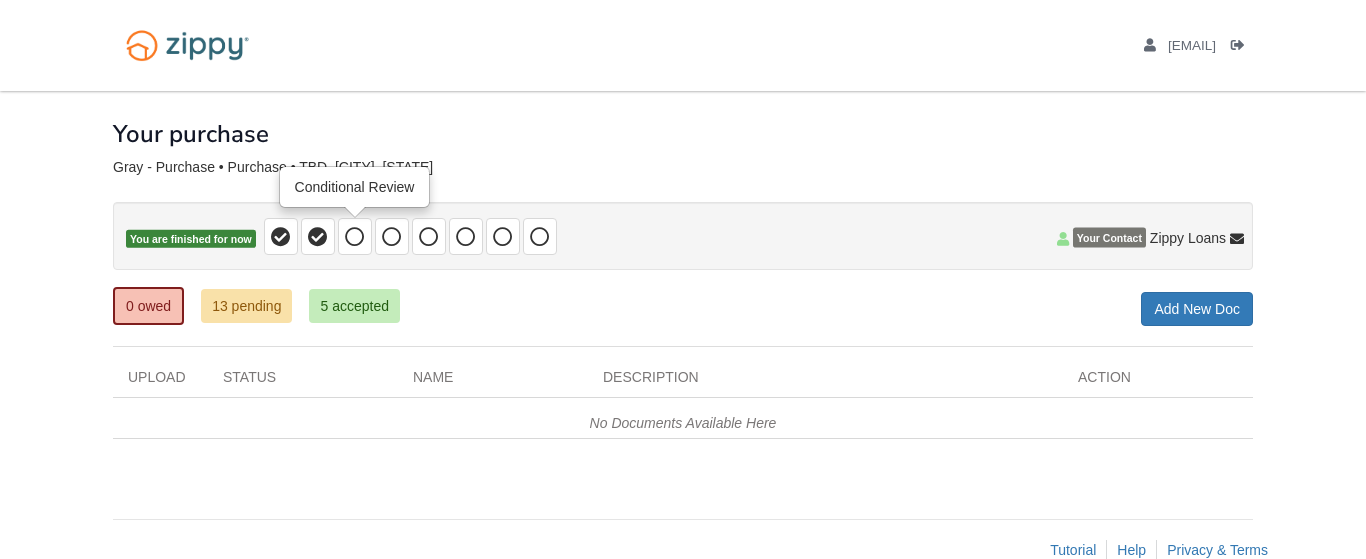 click at bounding box center [355, 237] 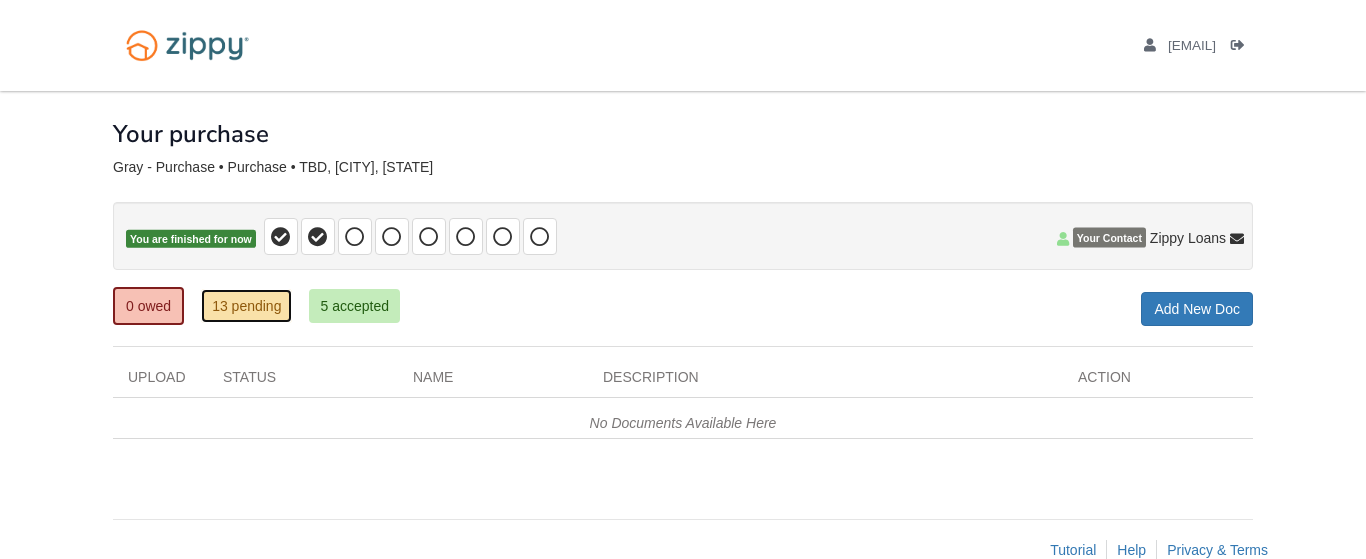 click on "13 pending" at bounding box center [246, 306] 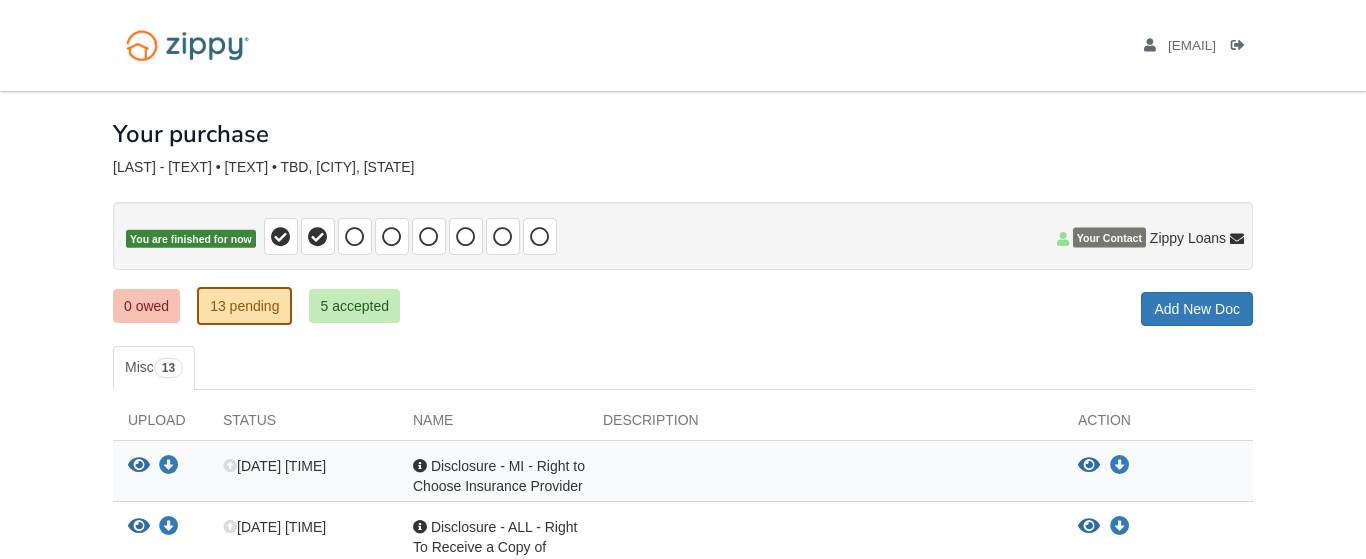 scroll, scrollTop: 0, scrollLeft: 0, axis: both 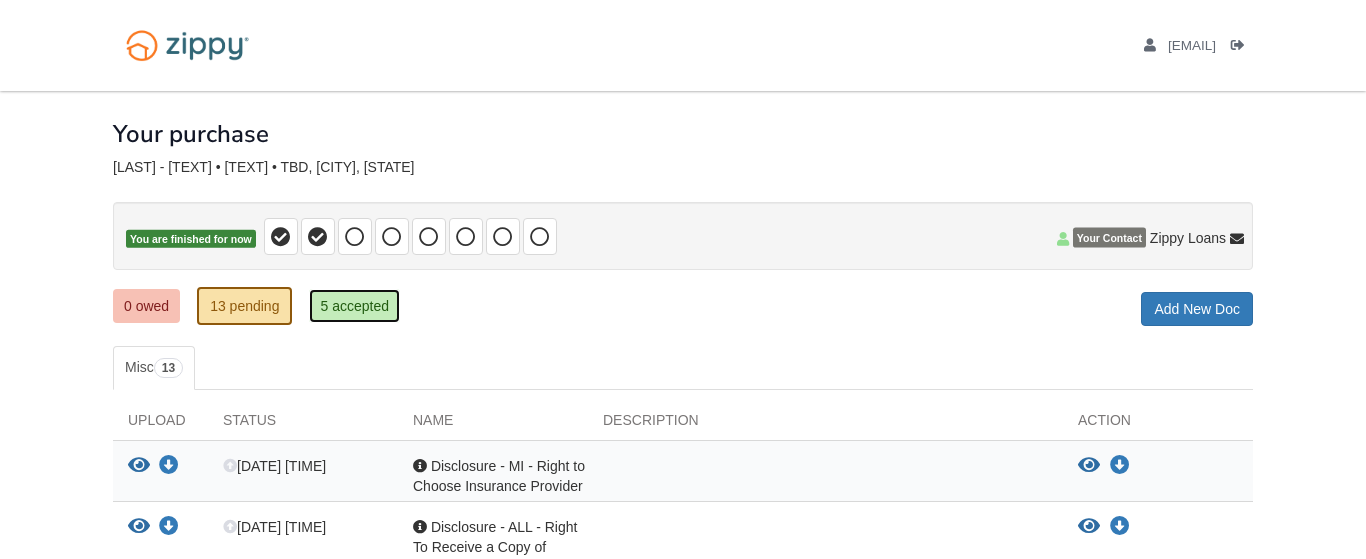 click on "5 accepted" at bounding box center (354, 306) 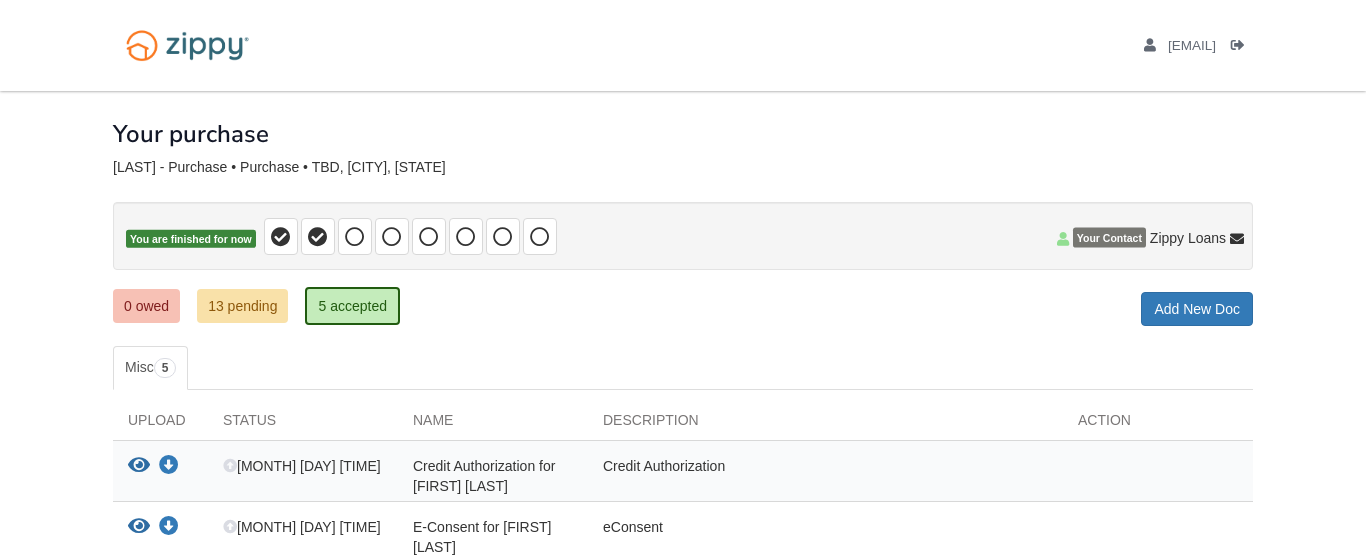 scroll, scrollTop: 0, scrollLeft: 0, axis: both 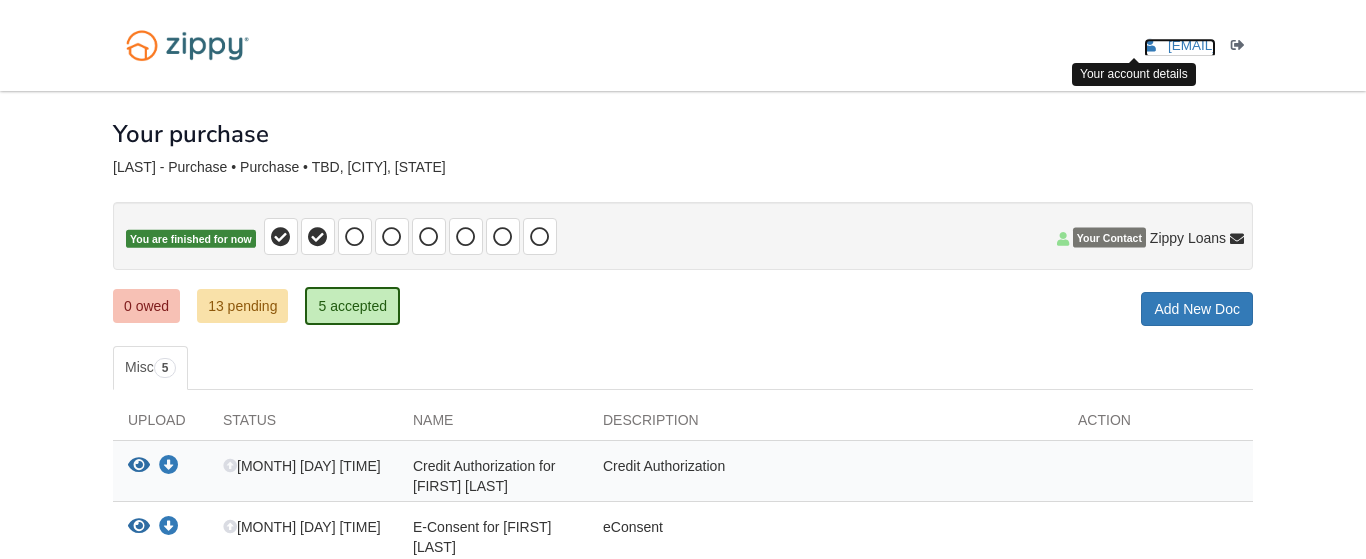 click on "[EMAIL]" at bounding box center (1192, 45) 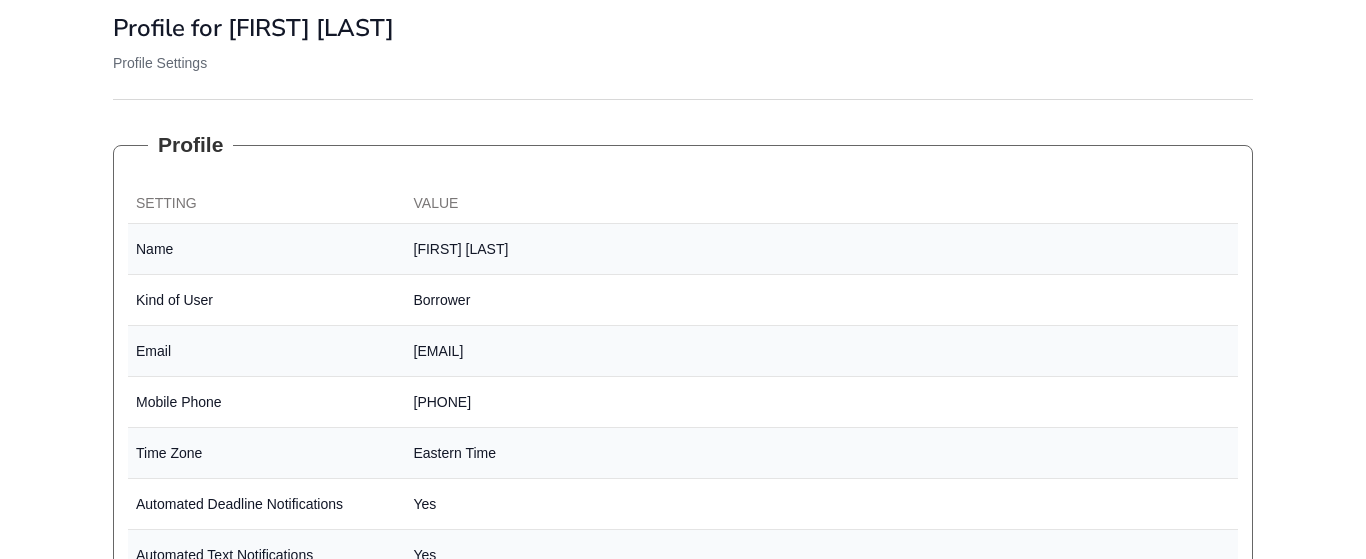 scroll, scrollTop: 0, scrollLeft: 0, axis: both 